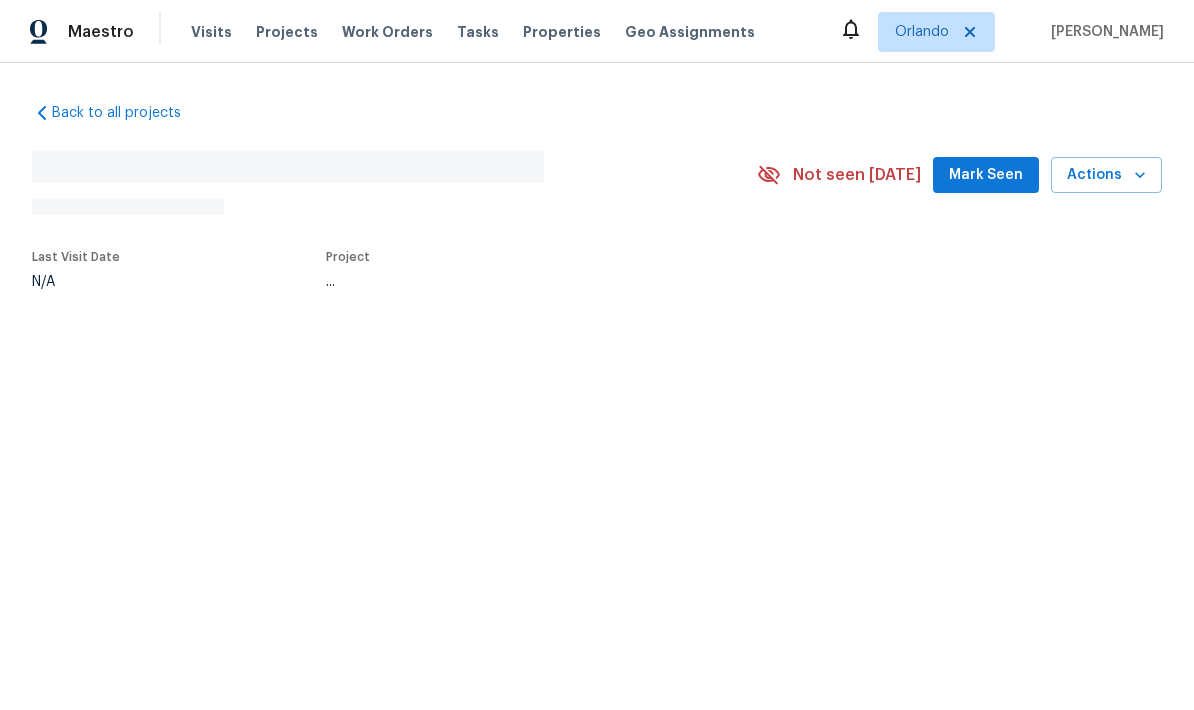 scroll, scrollTop: 0, scrollLeft: 0, axis: both 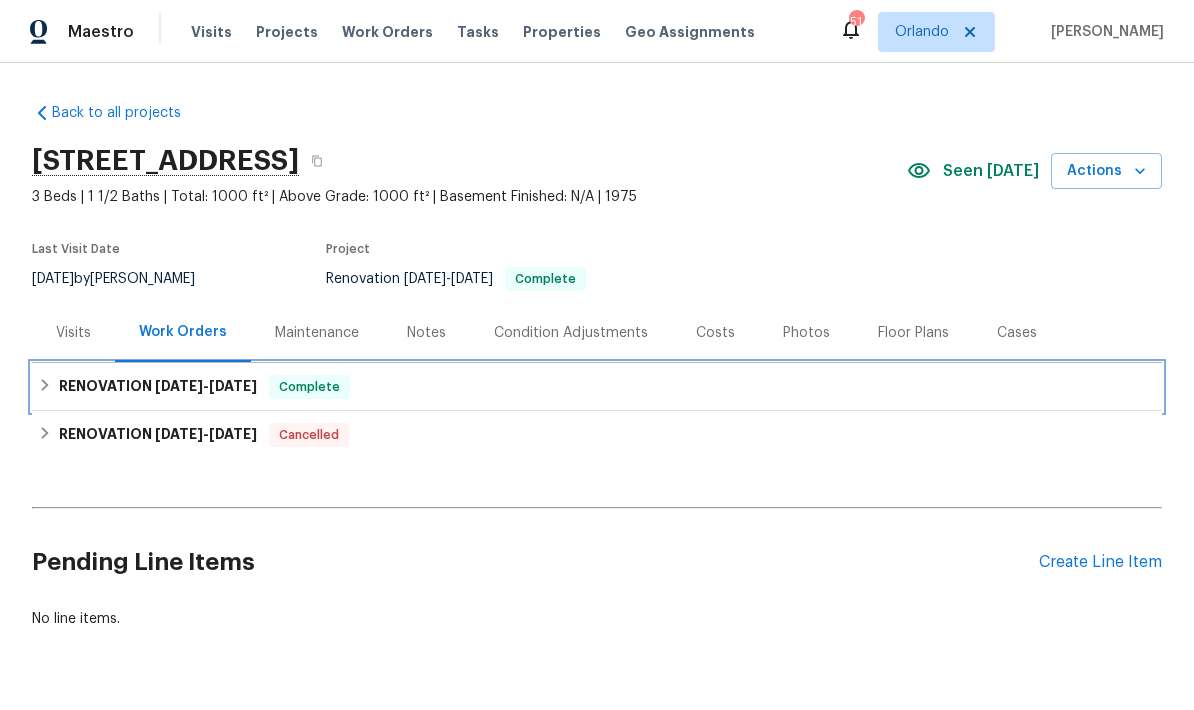 click on "RENOVATION   [DATE]  -  [DATE] Complete" at bounding box center (597, 387) 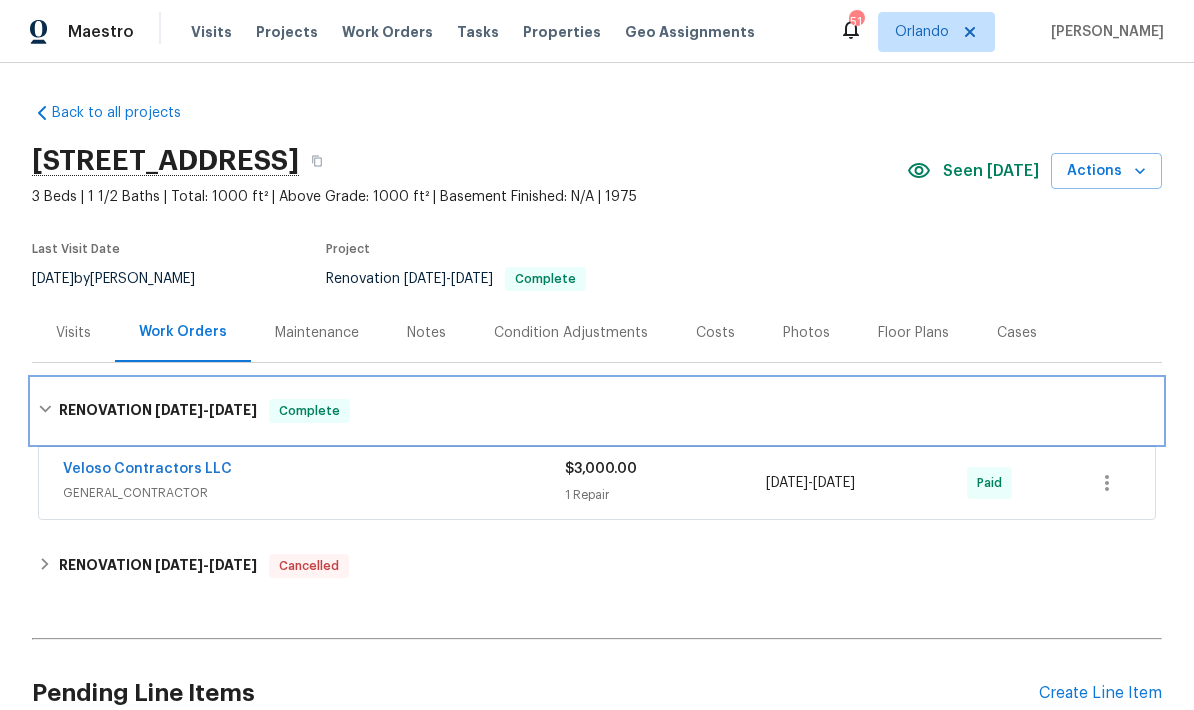 click on "RENOVATION   [DATE]  -  [DATE] Complete" at bounding box center [597, 411] 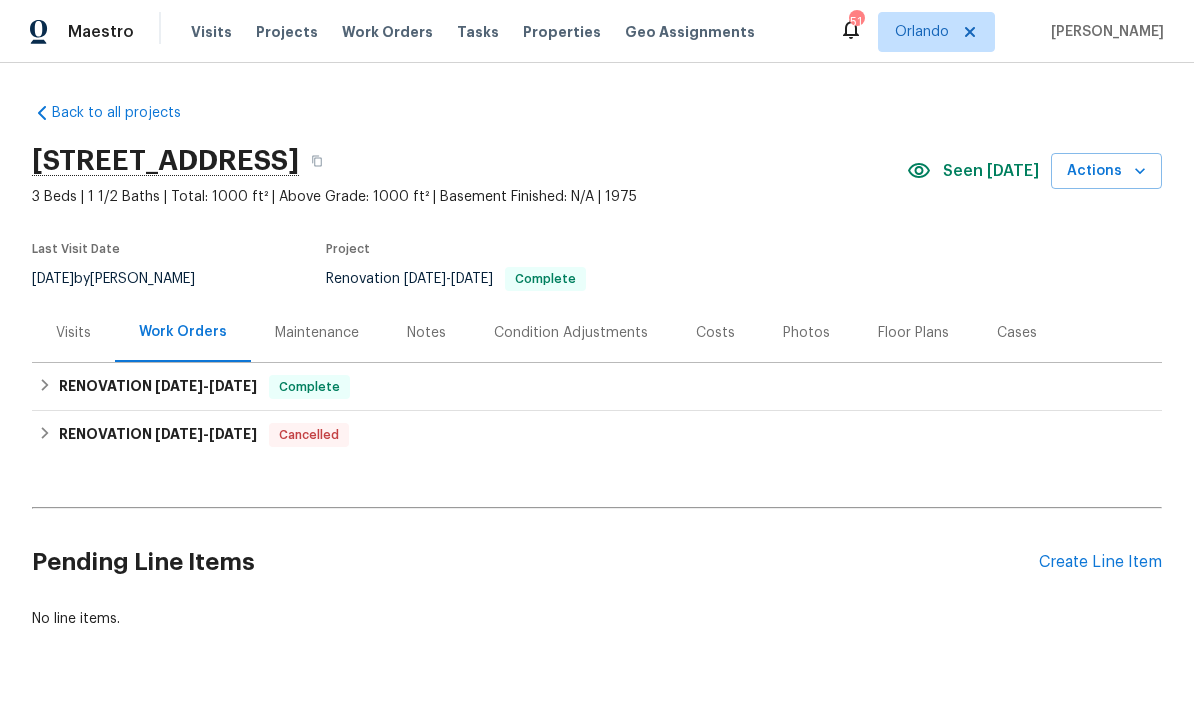 click 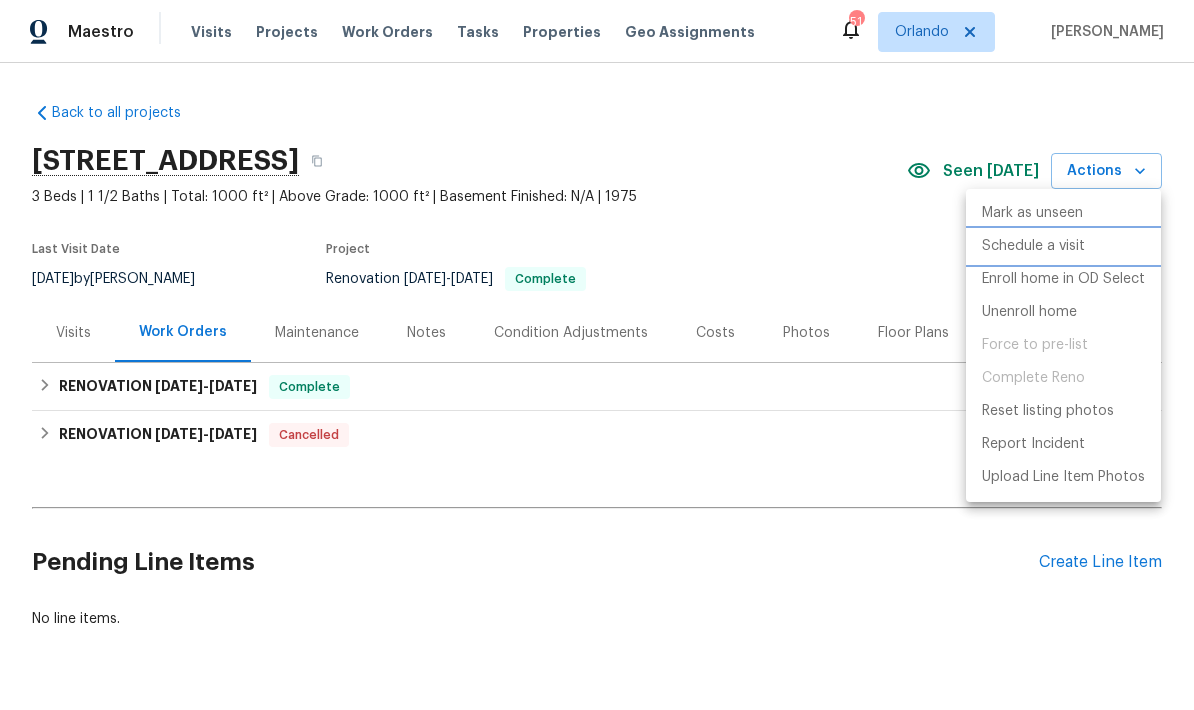 click on "Schedule a visit" at bounding box center [1033, 246] 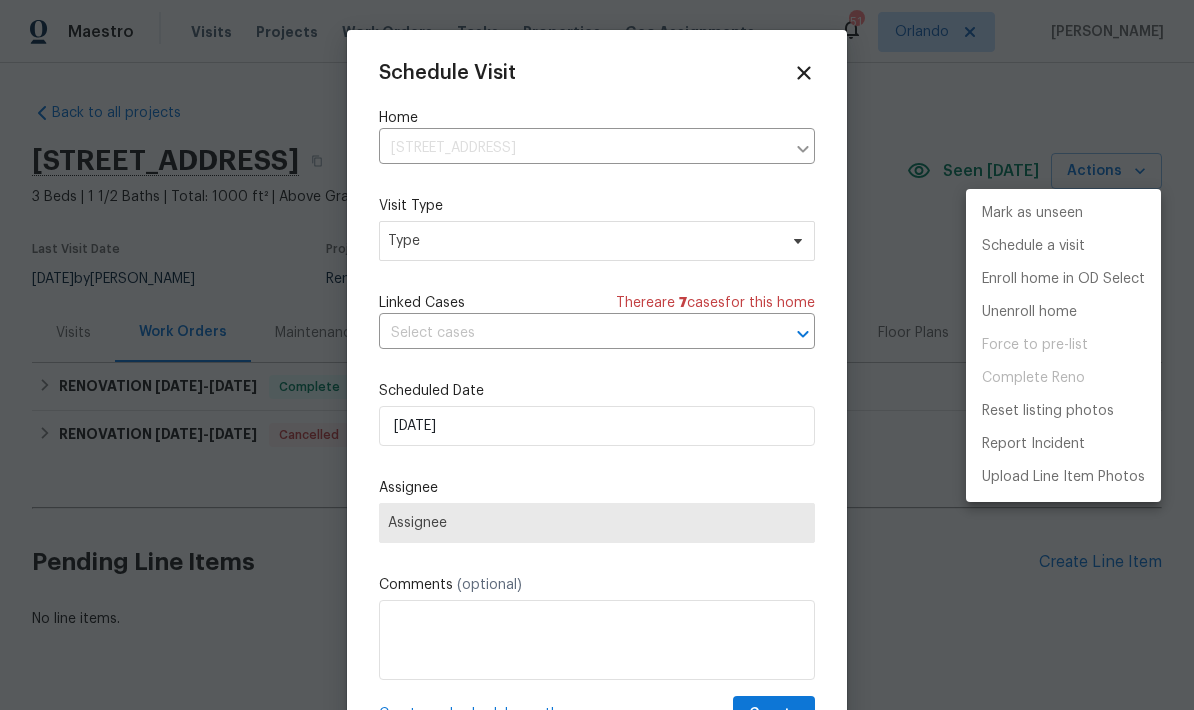 click at bounding box center (597, 355) 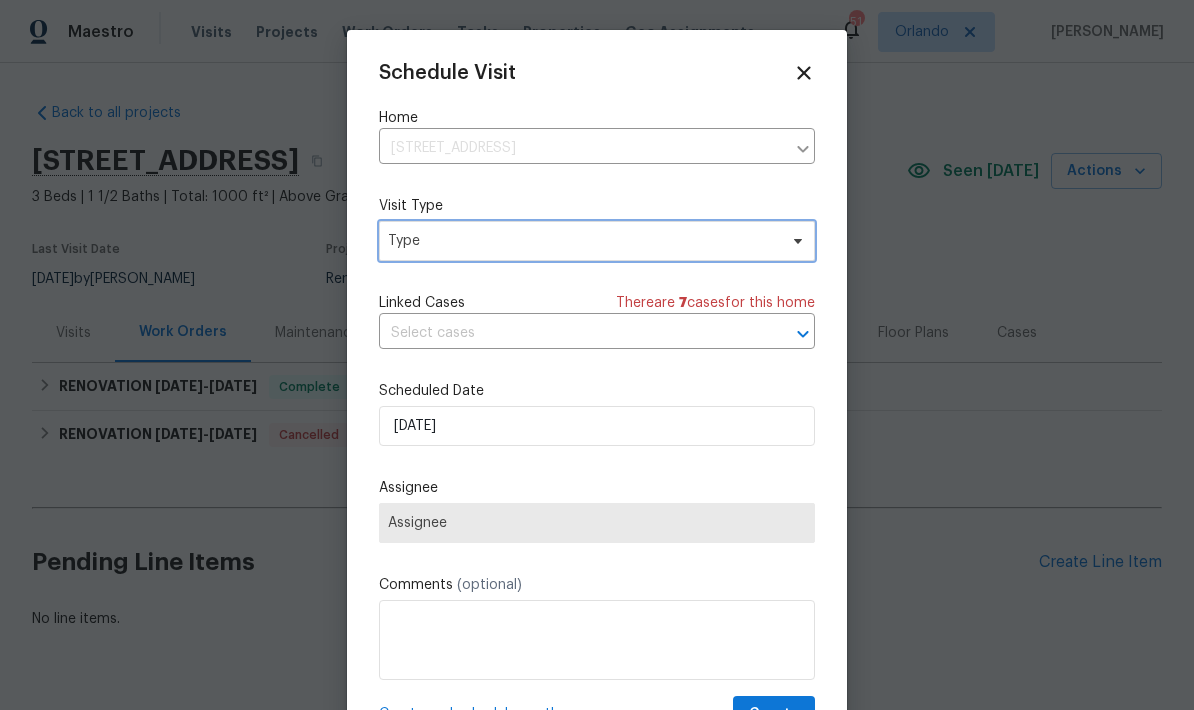 click on "Type" at bounding box center (597, 241) 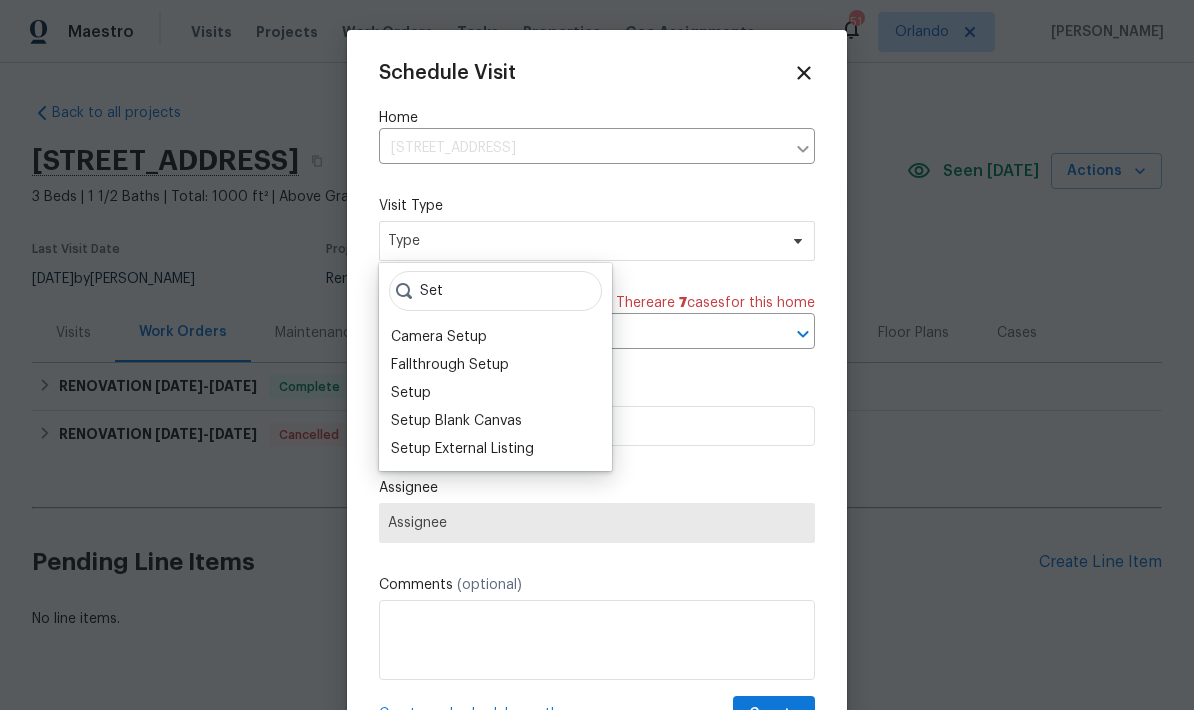 type on "Set" 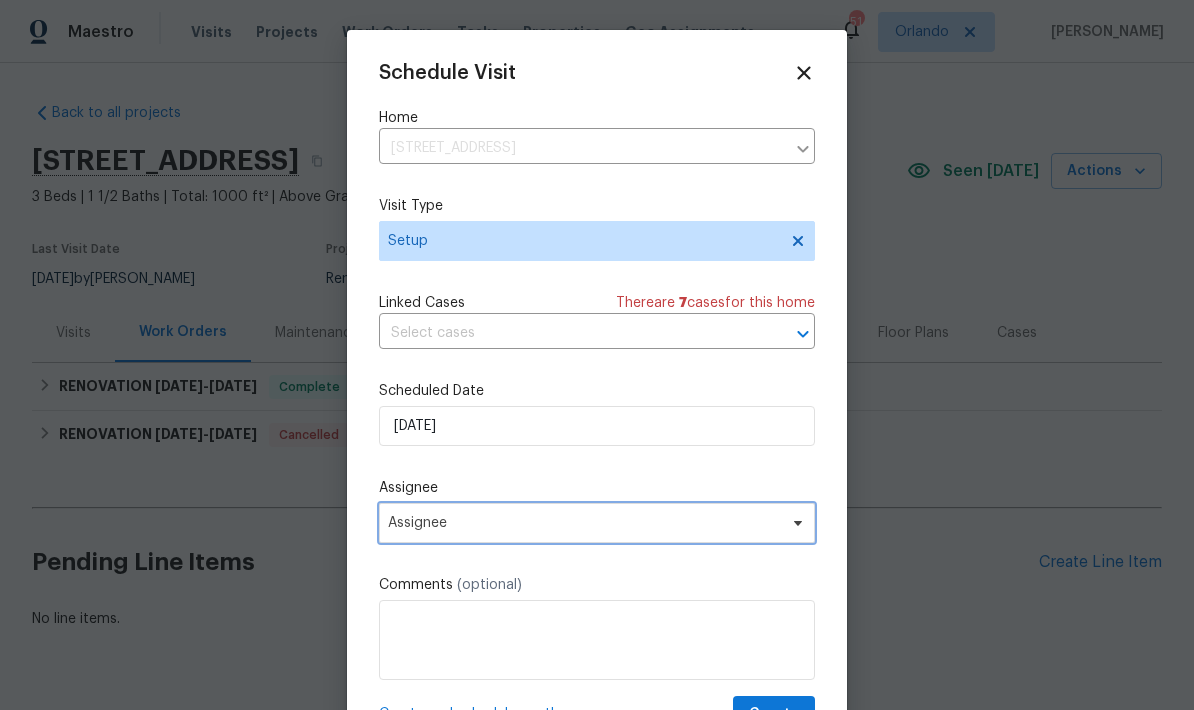 click on "Assignee" at bounding box center (584, 523) 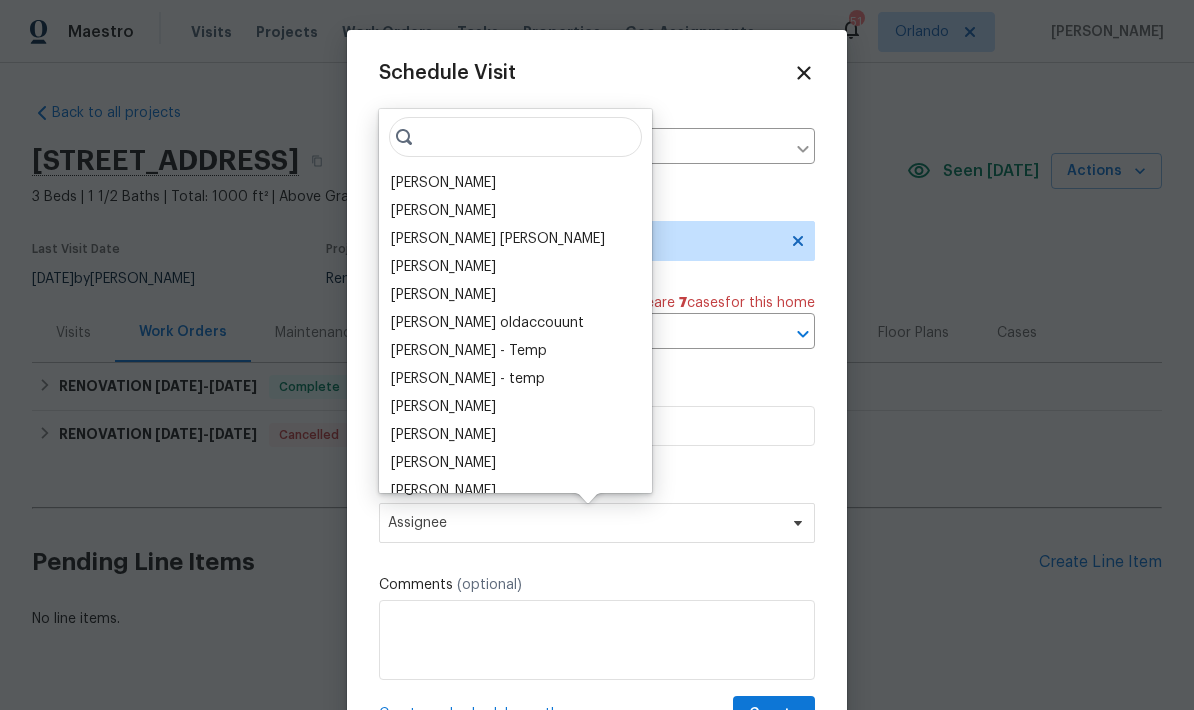 click on "[PERSON_NAME]" at bounding box center (443, 183) 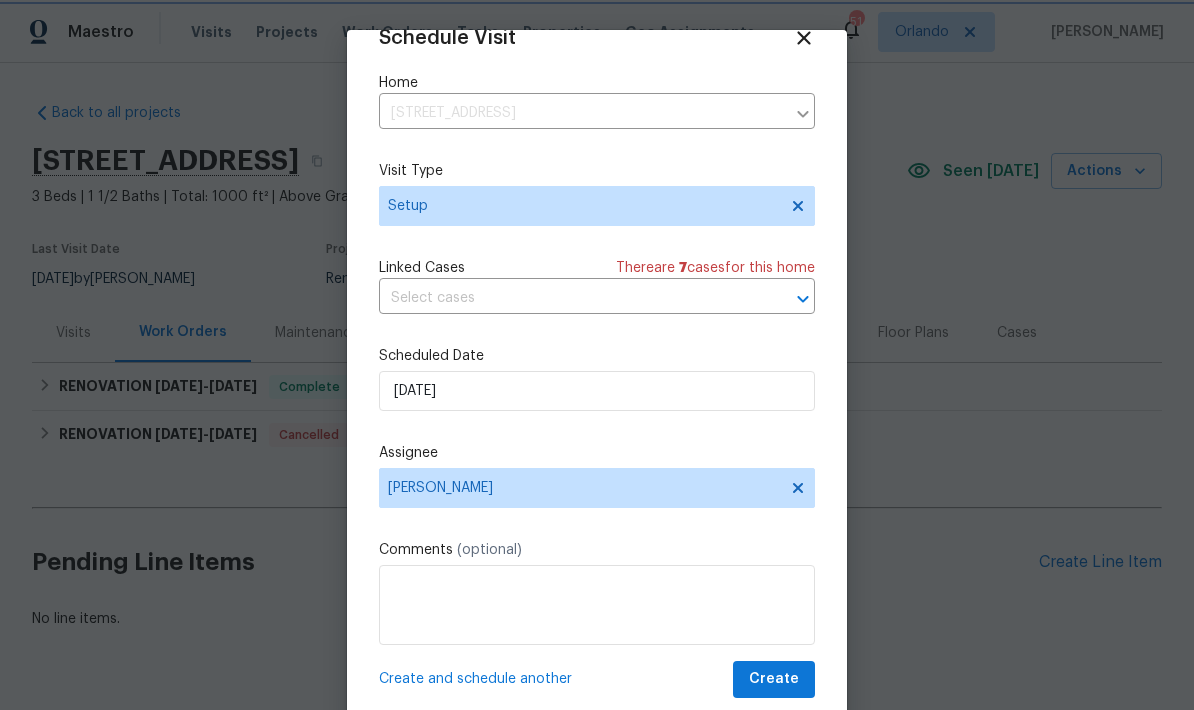 scroll, scrollTop: 39, scrollLeft: 0, axis: vertical 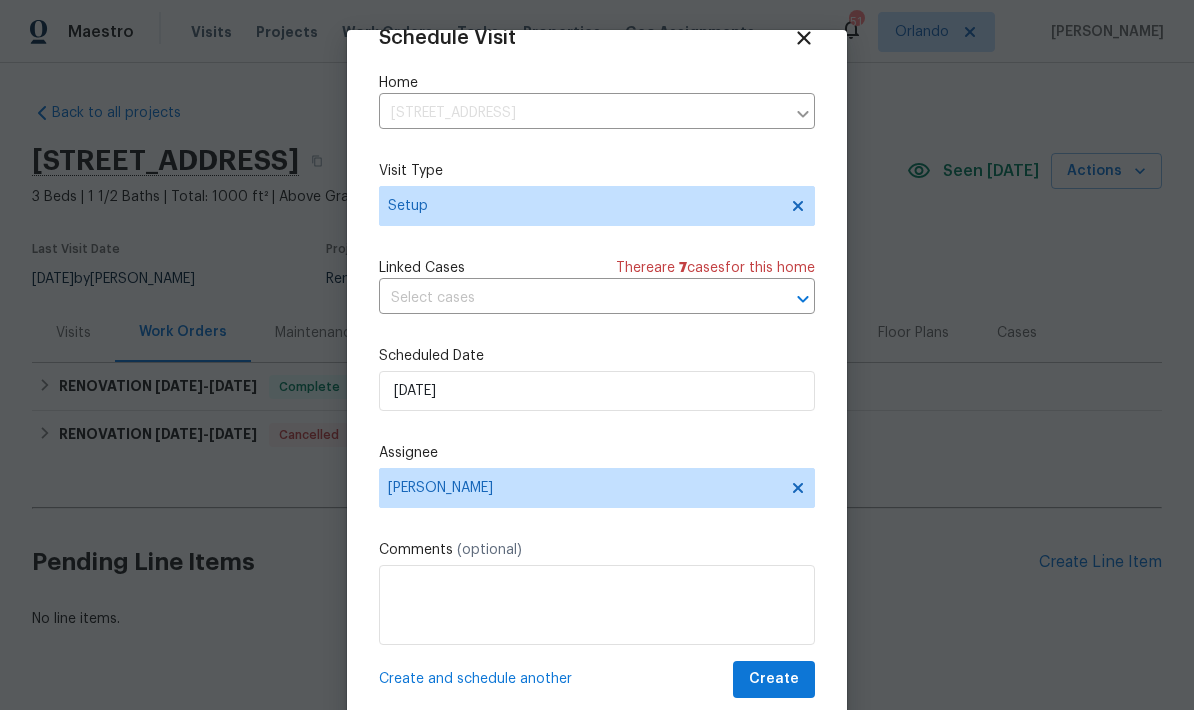 click on "Create" at bounding box center [774, 679] 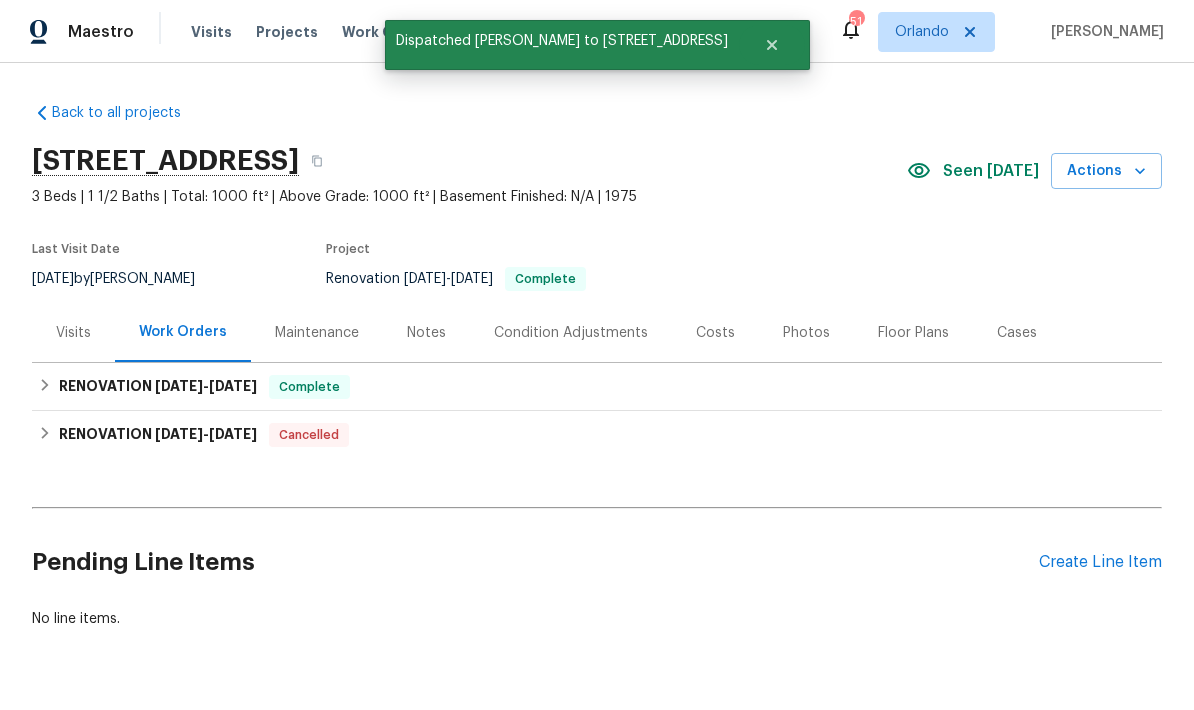 click 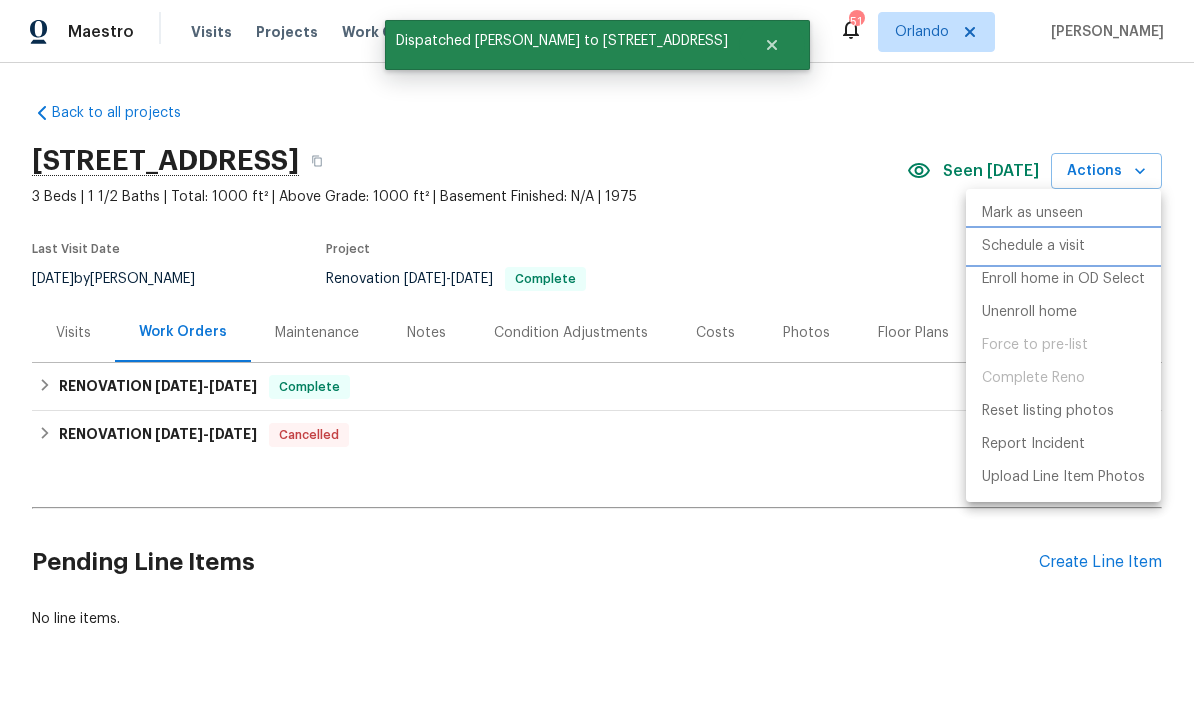 click on "Schedule a visit" at bounding box center (1033, 246) 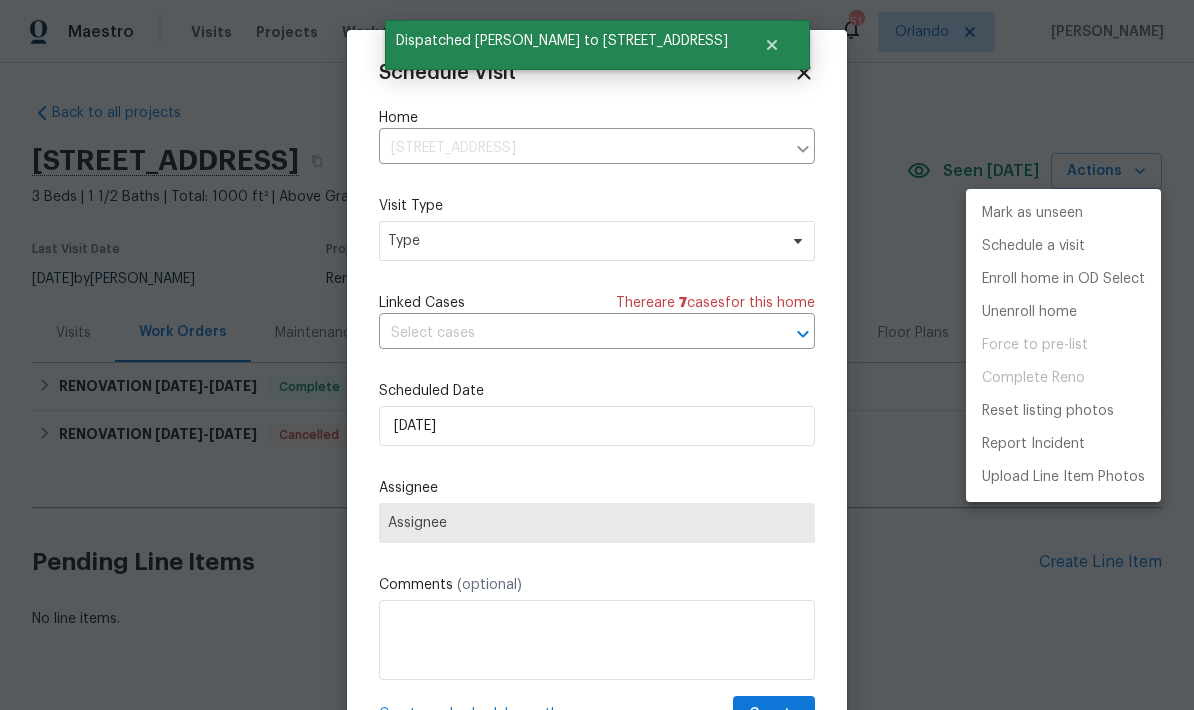 click at bounding box center [597, 355] 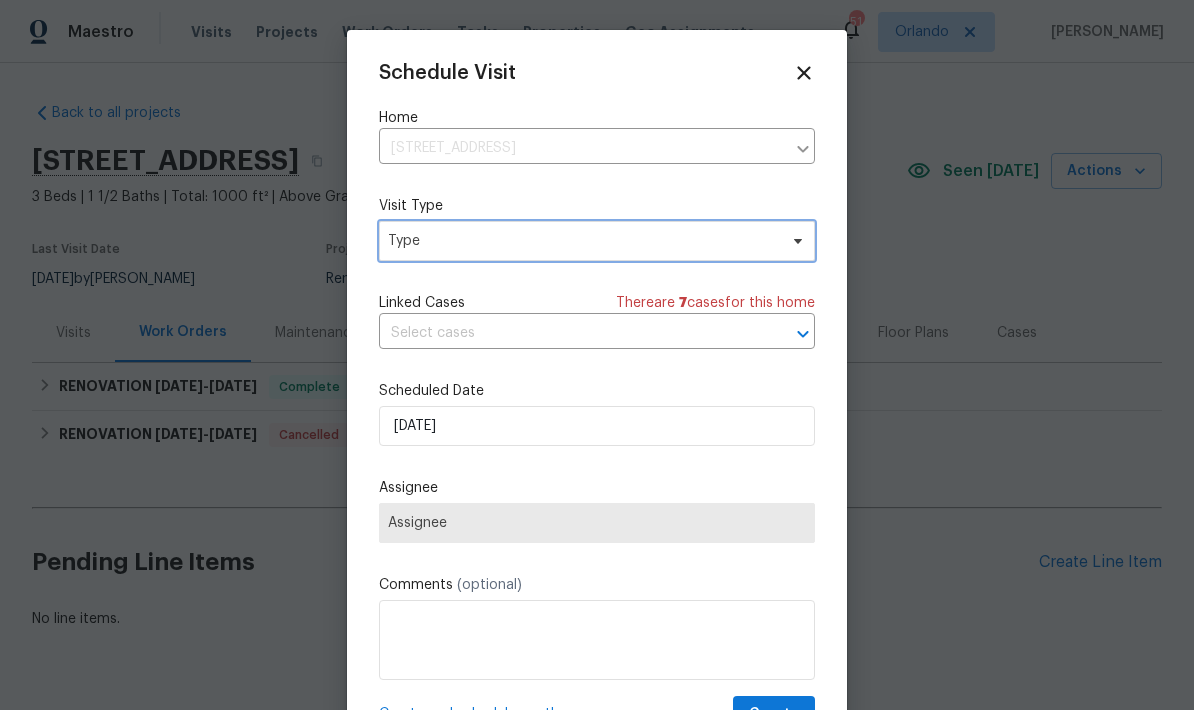 click on "Type" at bounding box center (582, 241) 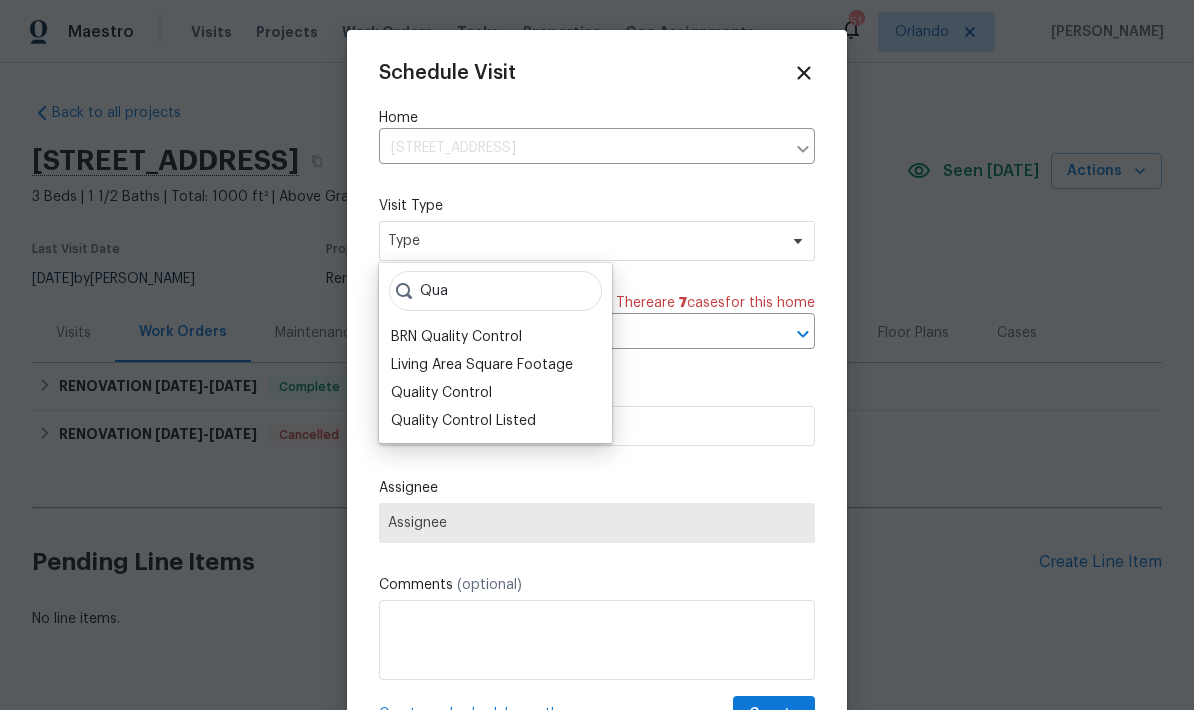 type on "Qua" 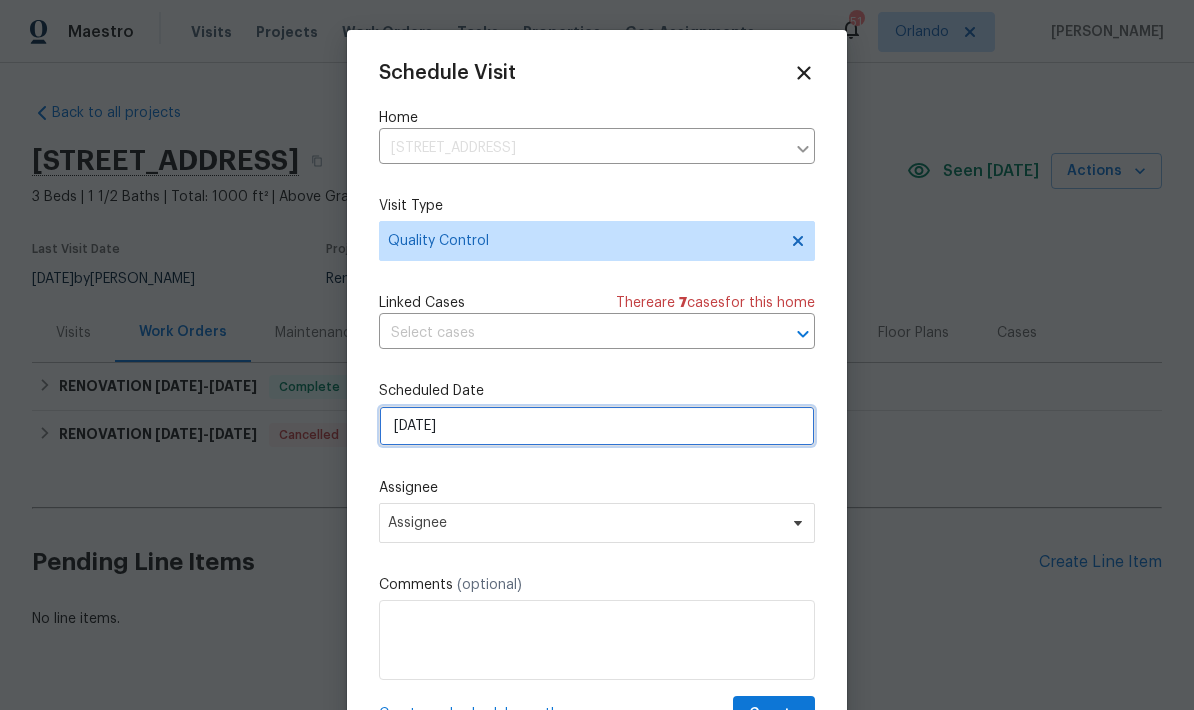 click on "7/21/2025" at bounding box center (597, 426) 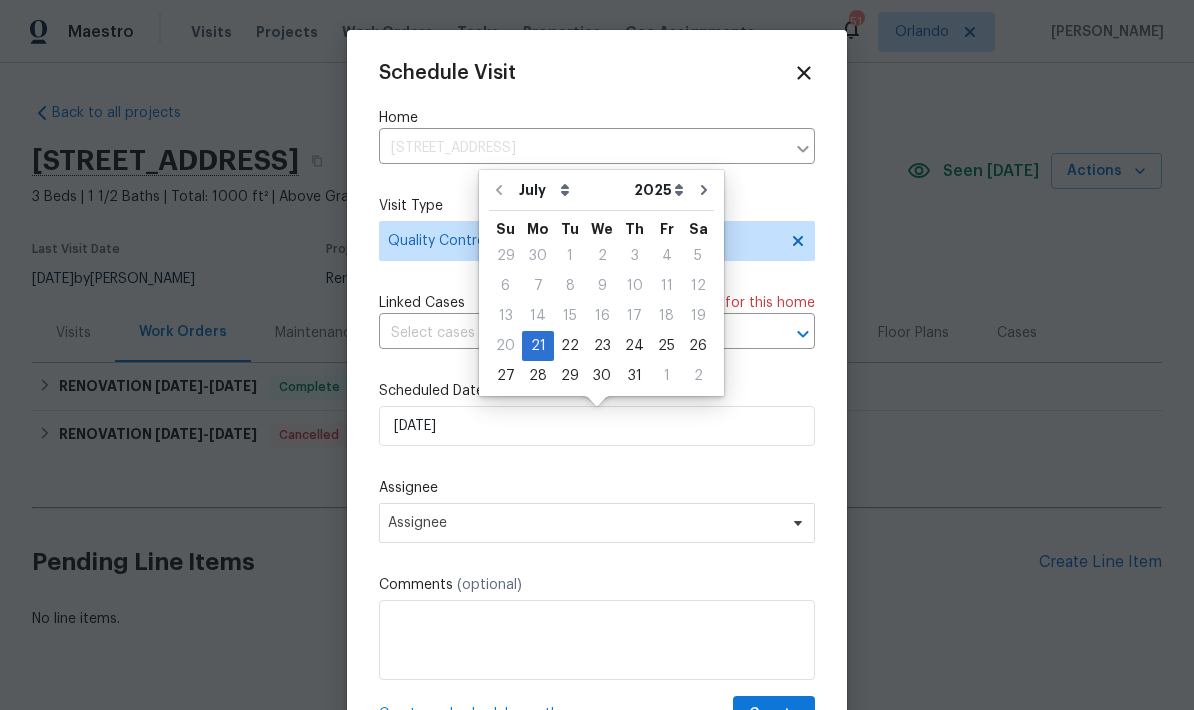 click on "Assignee" at bounding box center [597, 488] 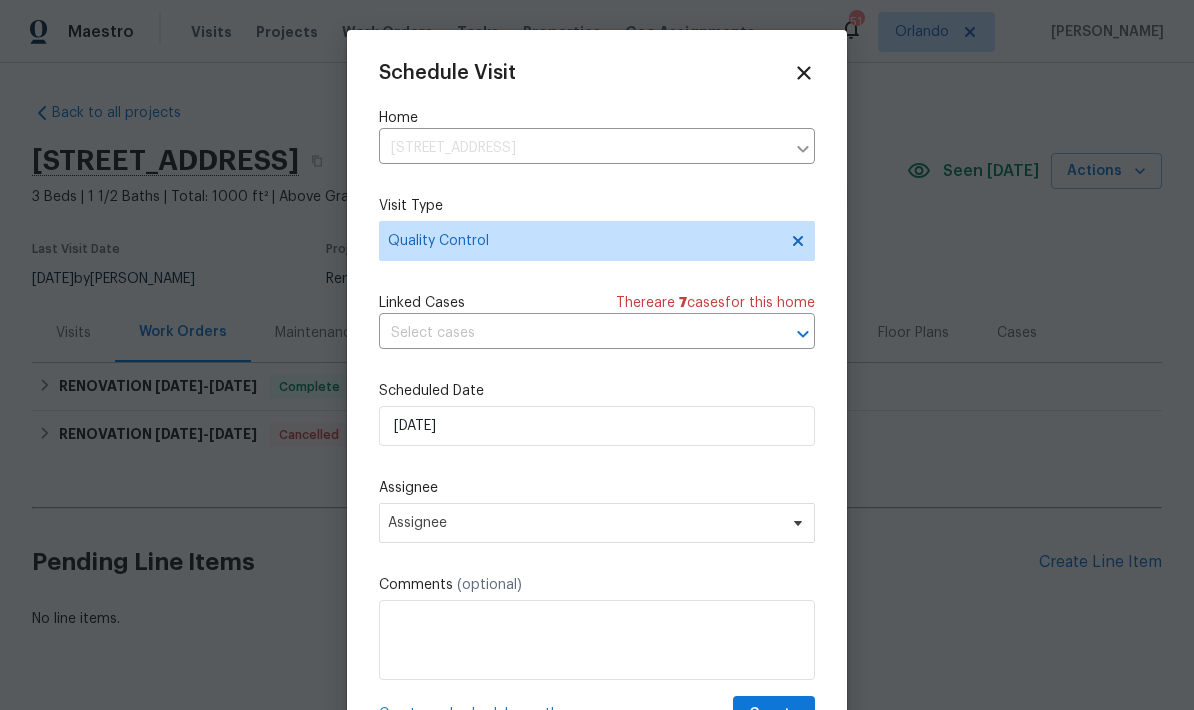 click on "Assignee" at bounding box center [597, 488] 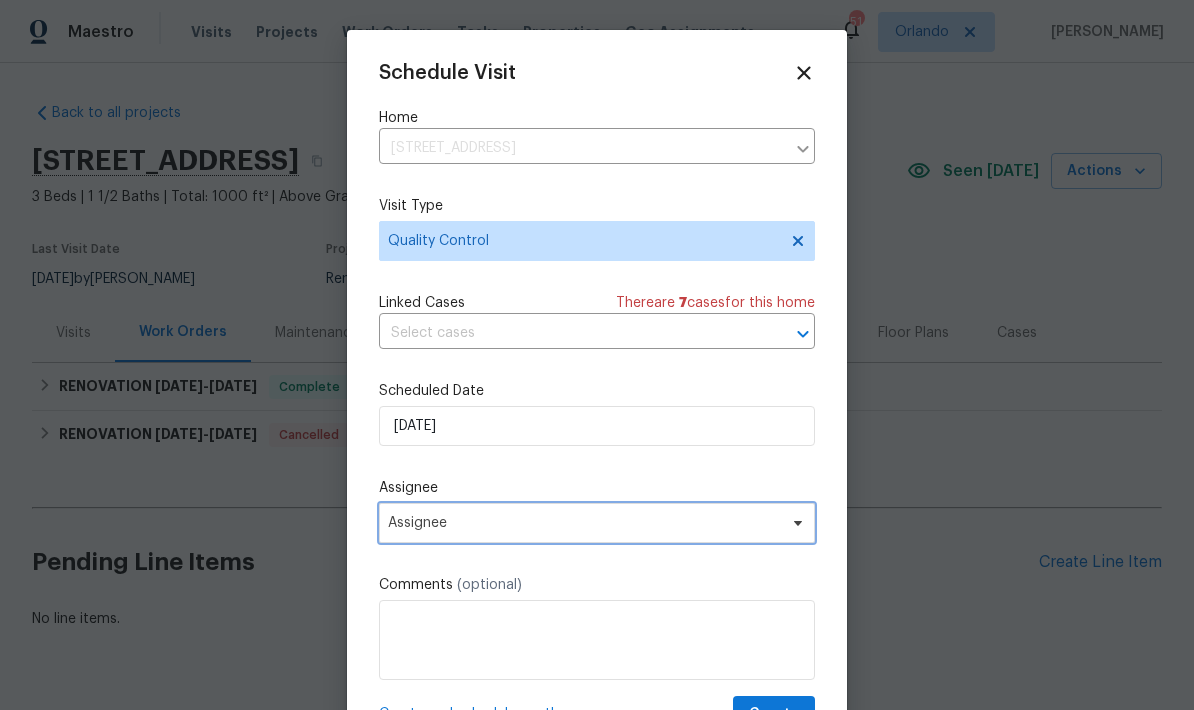 click on "Assignee" at bounding box center (584, 523) 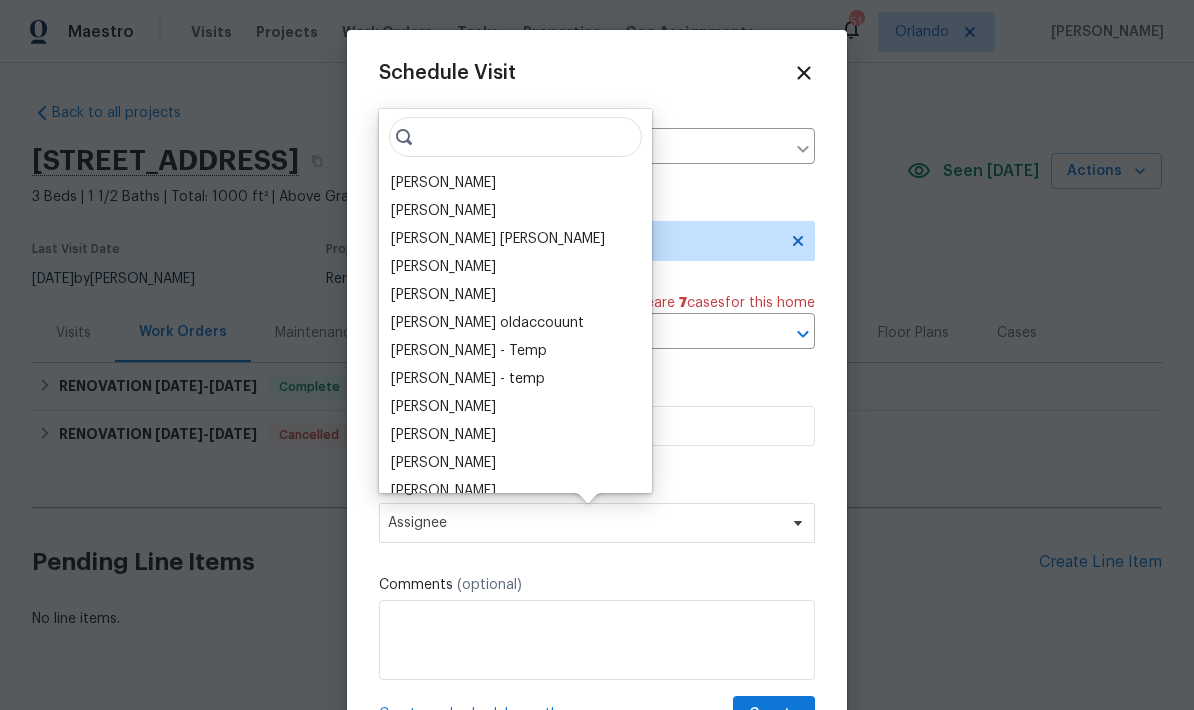 click on "[PERSON_NAME]" at bounding box center [443, 183] 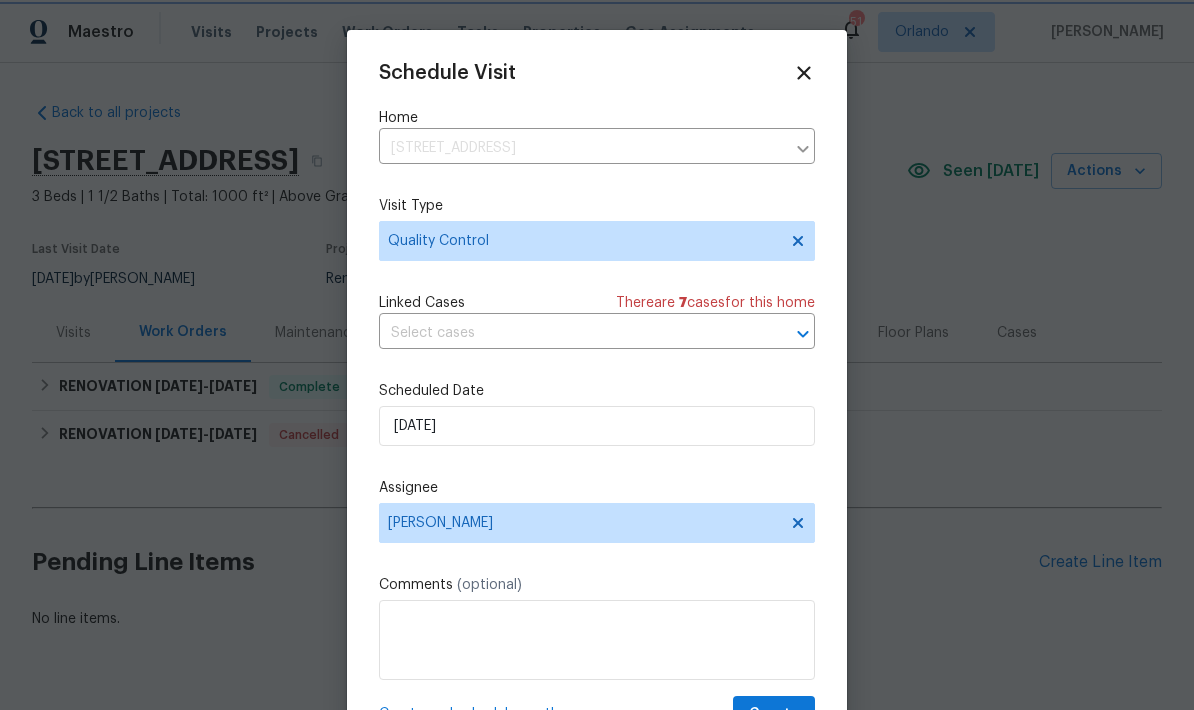 scroll, scrollTop: 39, scrollLeft: 0, axis: vertical 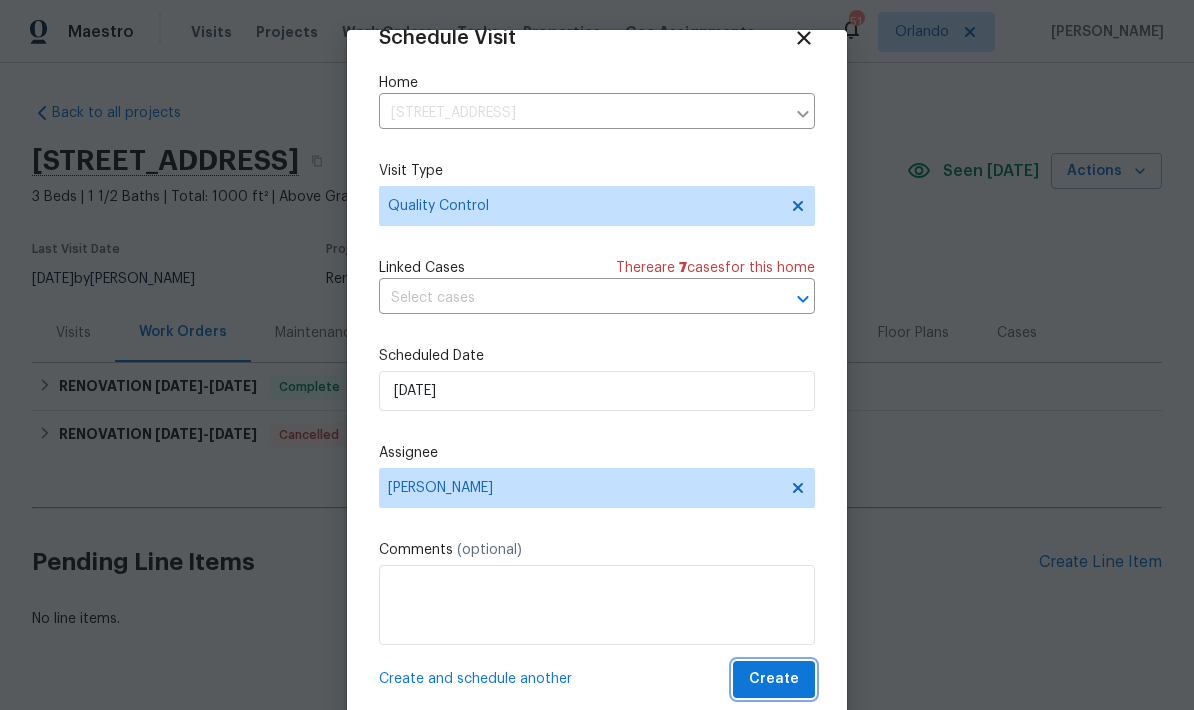 click on "Create" at bounding box center (774, 679) 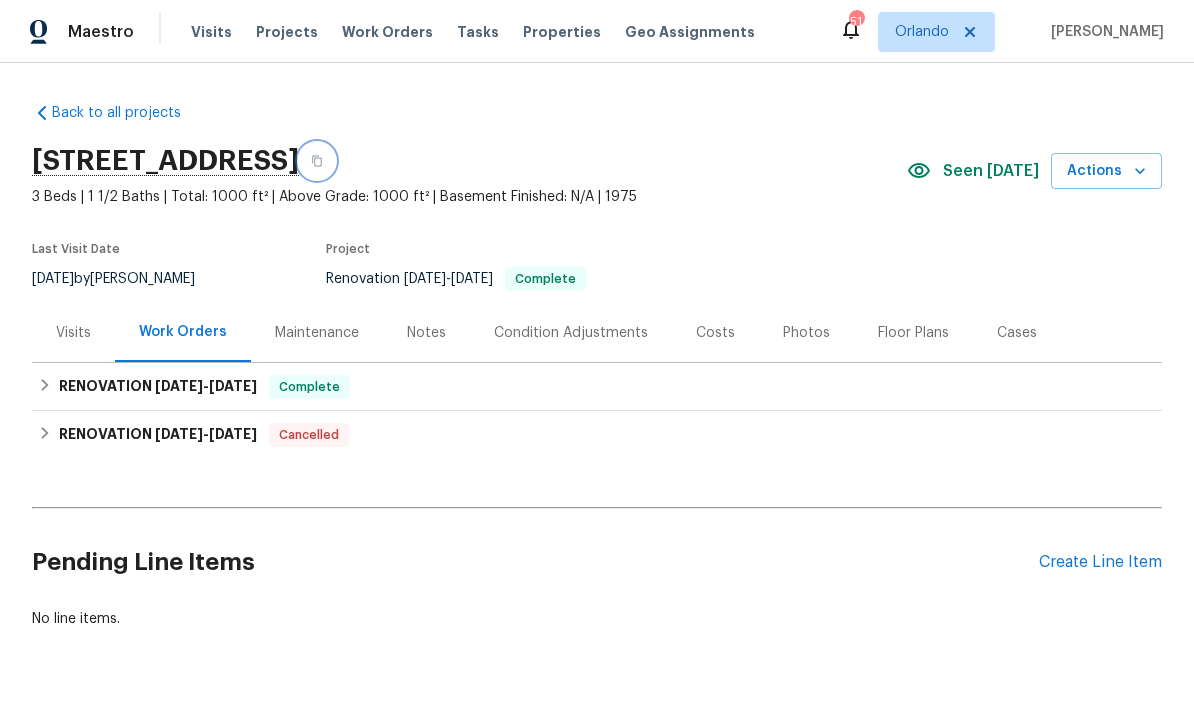 click 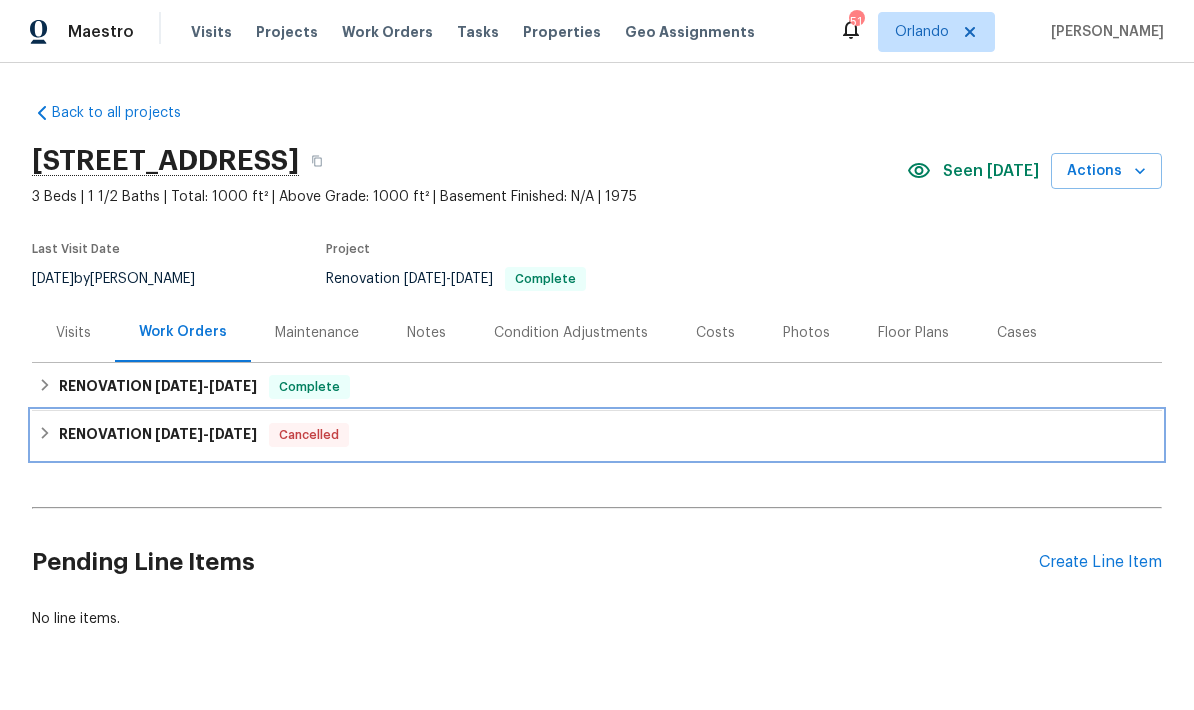 click on "RENOVATION   6/27/25  -  7/21/25 Cancelled" at bounding box center (597, 435) 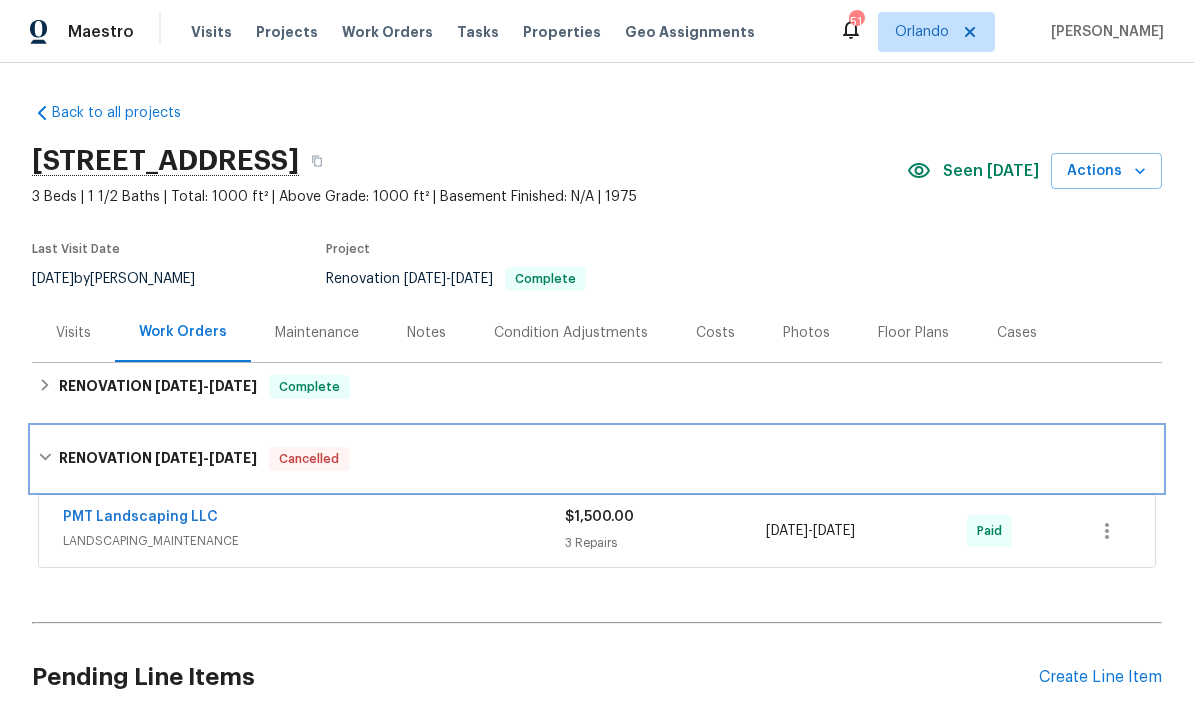 click on "RENOVATION   6/27/25  -  7/21/25 Cancelled" at bounding box center (597, 459) 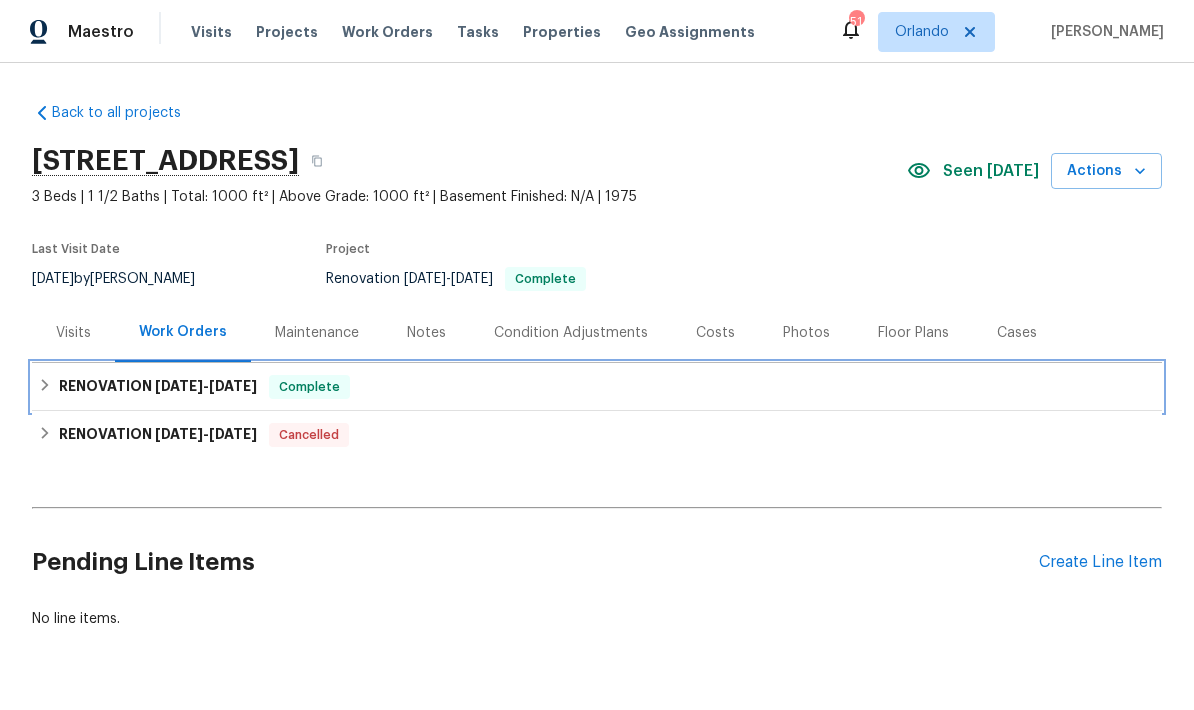 click on "RENOVATION   6/30/25  -  7/1/25 Complete" at bounding box center (597, 387) 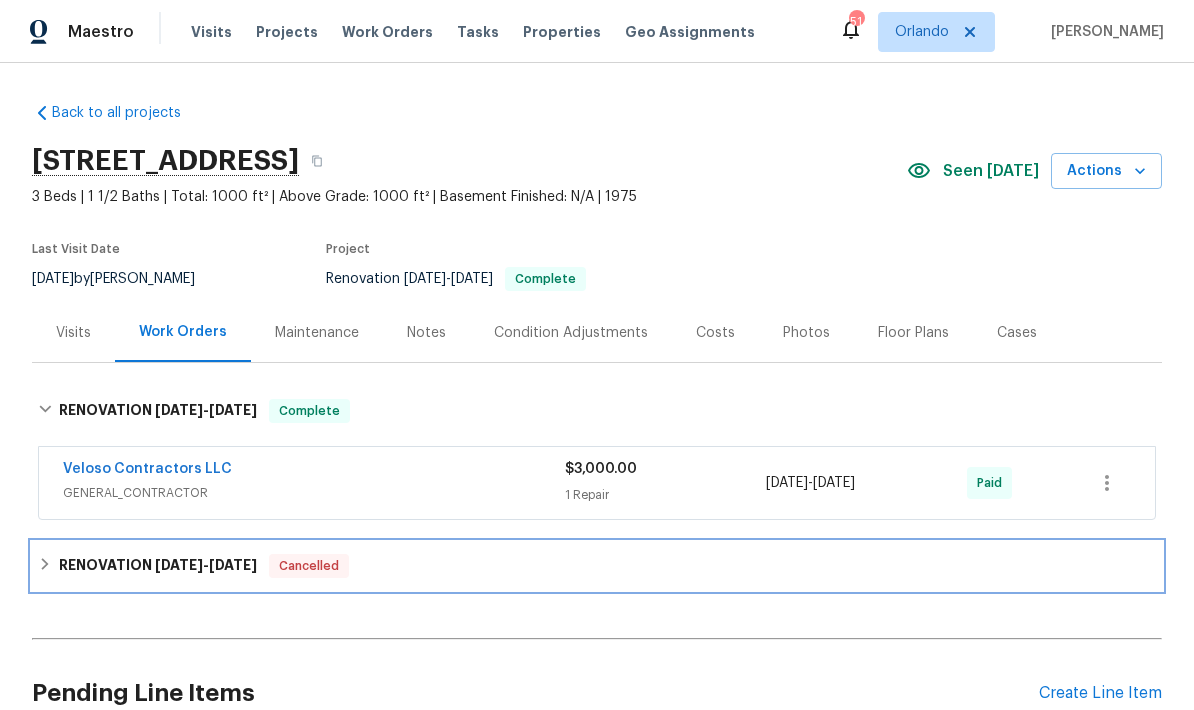 click on "RENOVATION   6/27/25  -  7/21/25 Cancelled" at bounding box center (597, 566) 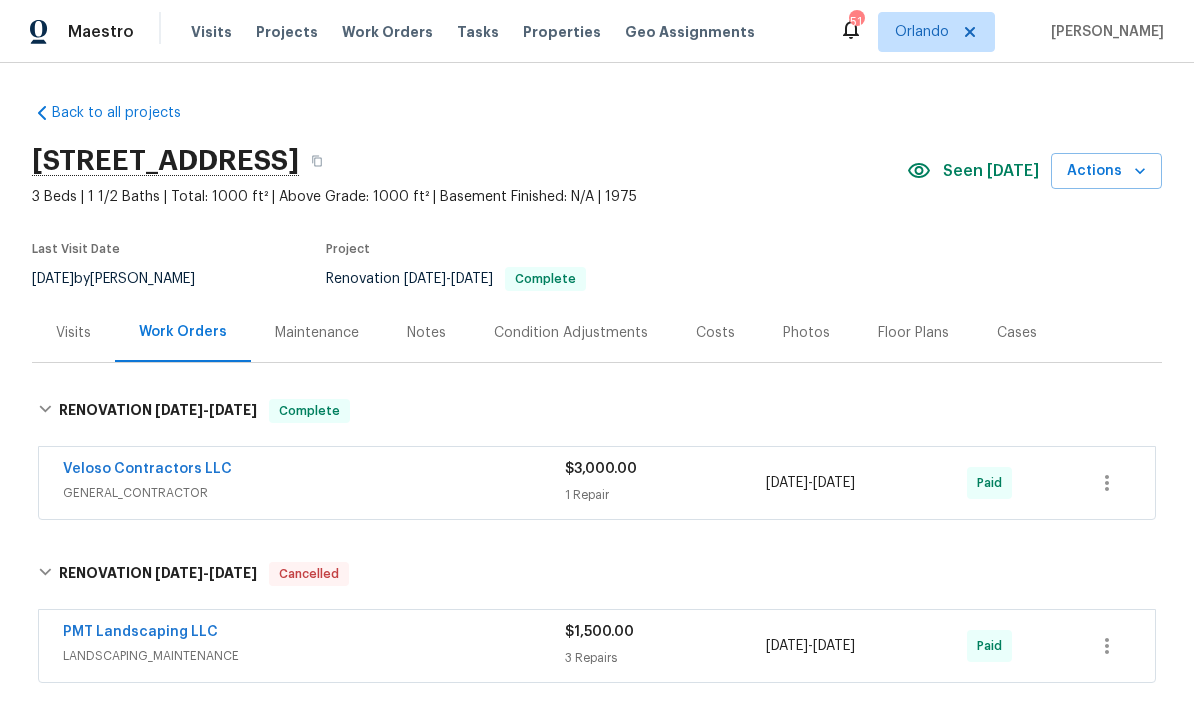 click on "Actions" at bounding box center (1106, 171) 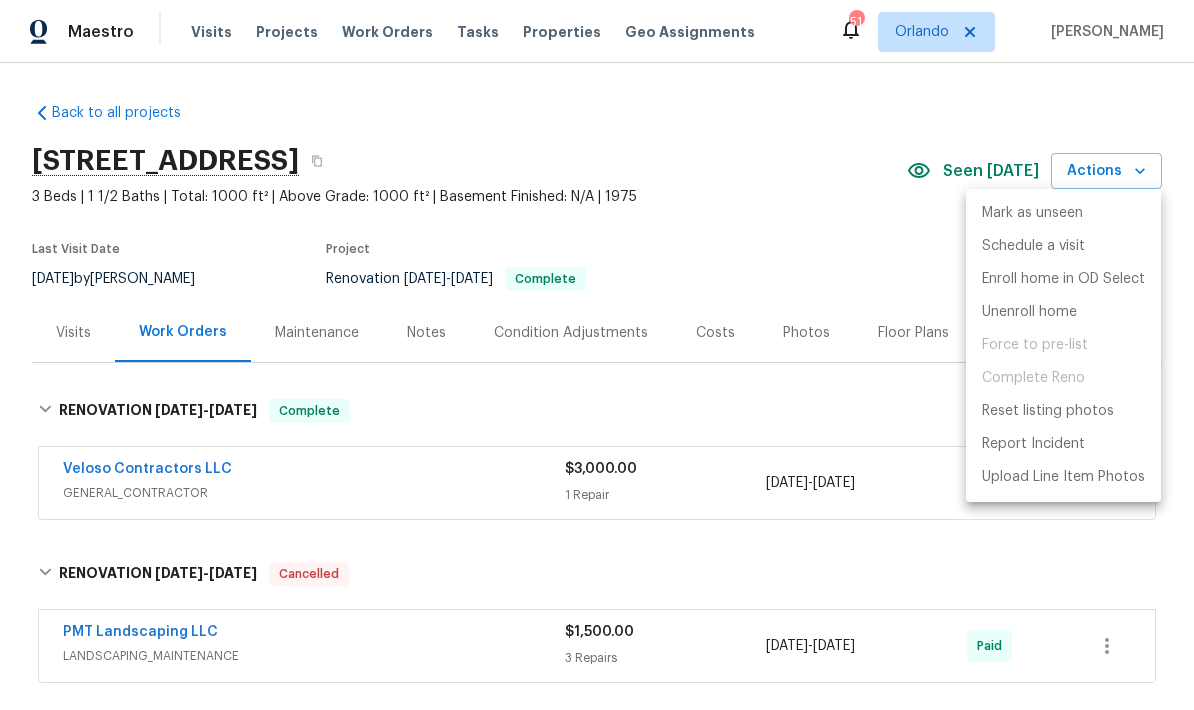 click at bounding box center (597, 355) 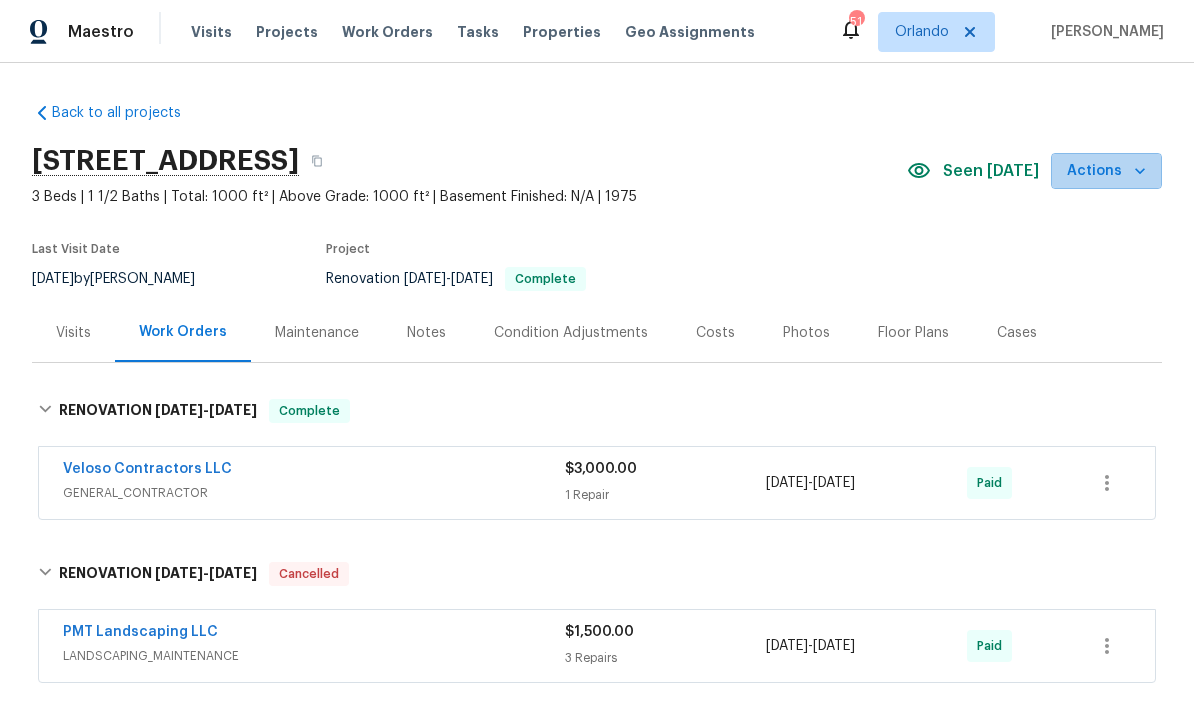 click 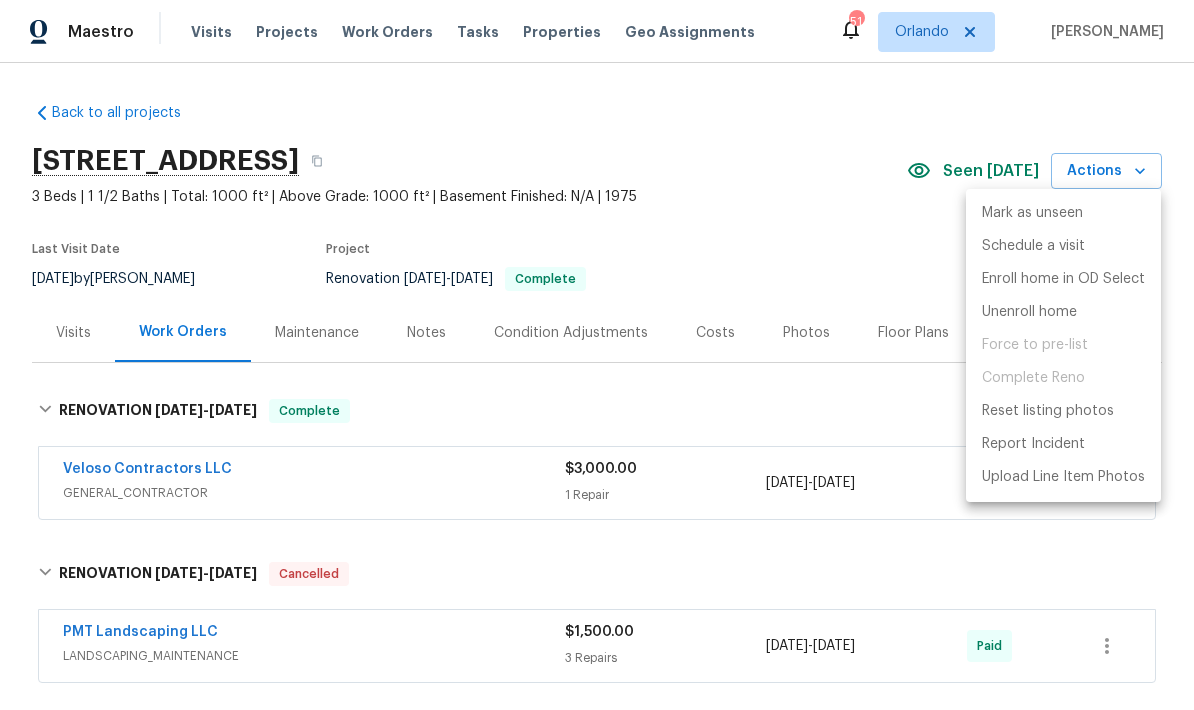 click at bounding box center [597, 355] 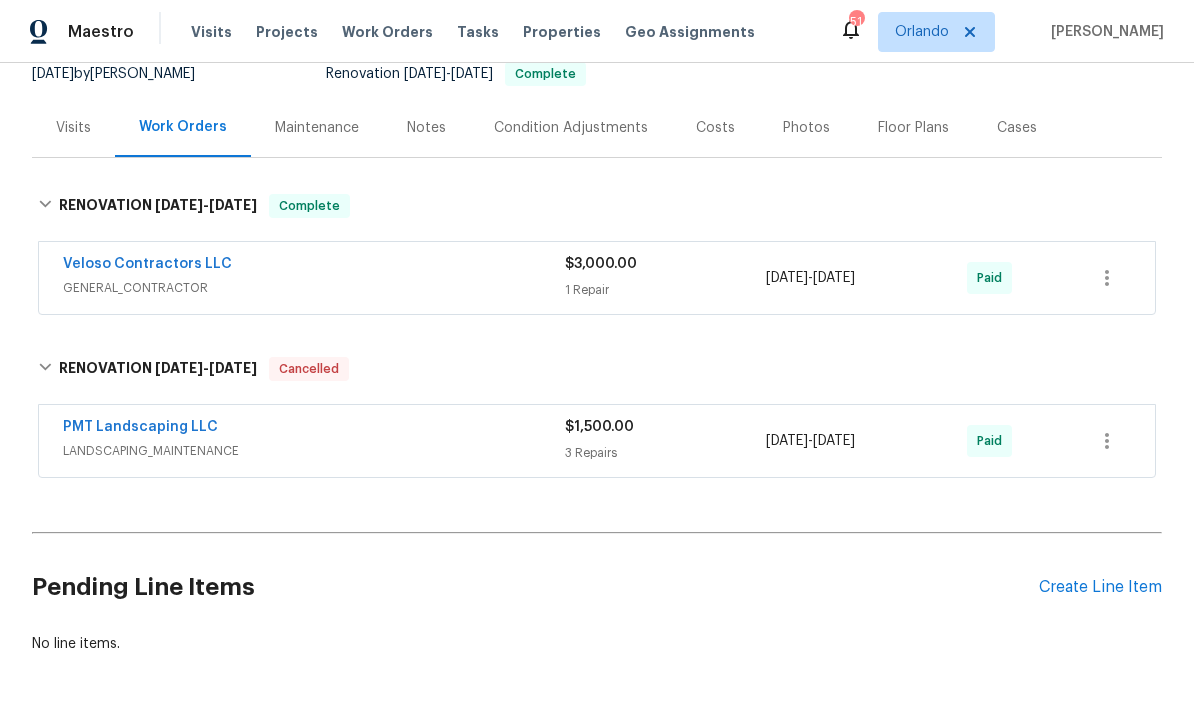 scroll, scrollTop: 204, scrollLeft: 0, axis: vertical 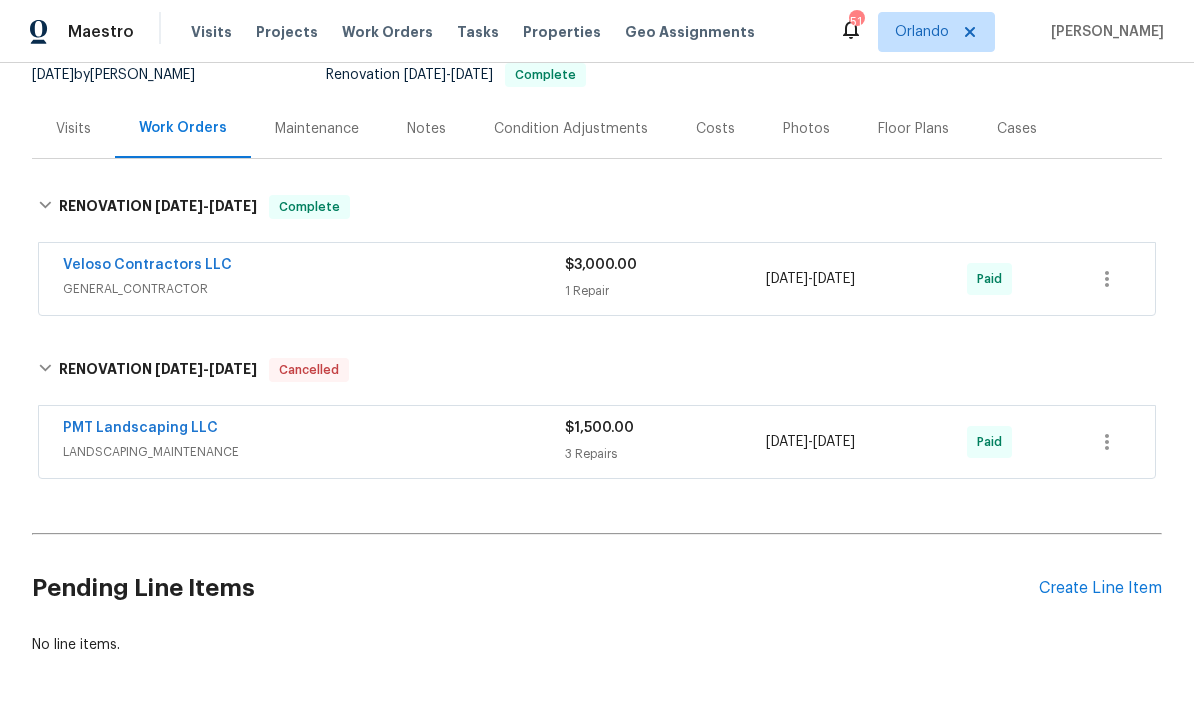 click on "Create Line Item" at bounding box center (1100, 588) 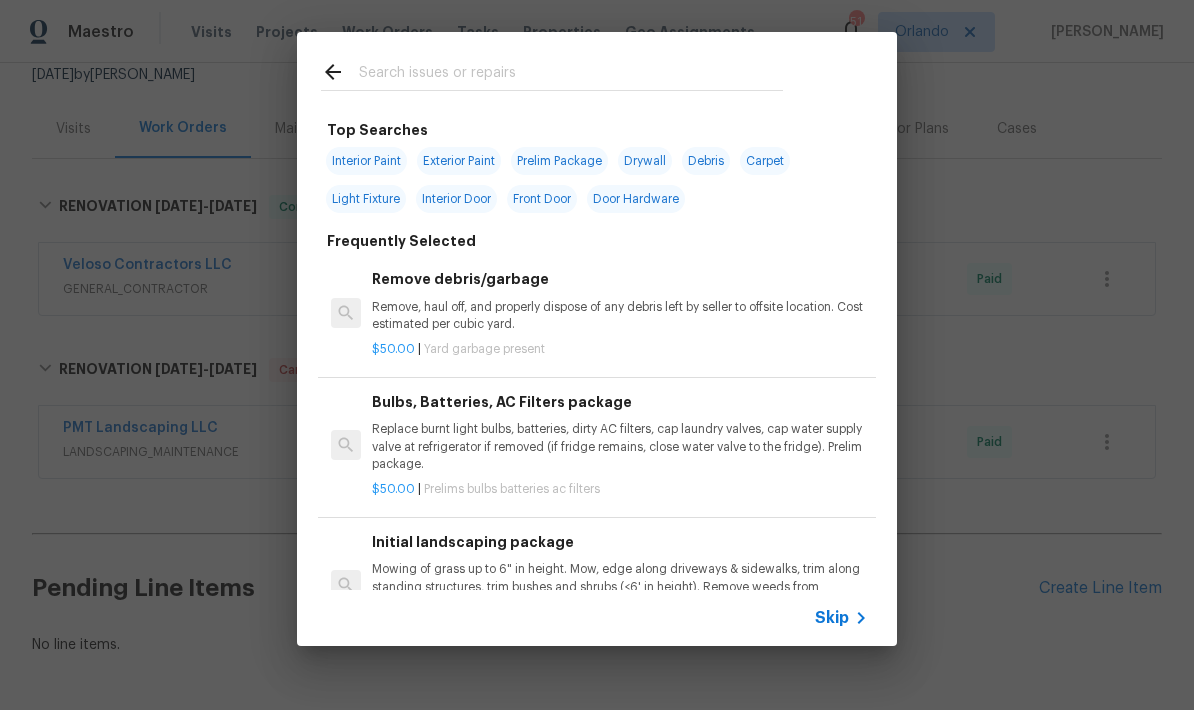 click on "Top Searches Interior Paint Exterior Paint Prelim Package Drywall Debris Carpet Light Fixture Interior Door Front Door Door Hardware Frequently Selected Remove debris/garbage Remove, haul off, and properly dispose of any debris left by seller to offsite location. Cost estimated per cubic yard. $50.00   |   Yard garbage present Bulbs, Batteries, AC Filters package Replace burnt light bulbs, batteries, dirty AC filters, cap laundry valves, cap water supply valve at refrigerator if removed (if fridge remains, close water valve to the fridge). Prelim package. $50.00   |   Prelims bulbs batteries ac filters Initial landscaping package Mowing of grass up to 6" in height. Mow, edge along driveways & sidewalks, trim along standing structures, trim bushes and shrubs (<6' in height). Remove weeds from previously maintained flowerbeds and remove standing yard debris (small twigs, non seasonal falling leaves).  Use leaf blower to remove clippings from hard surfaces." $300.00   |   Prelims landscaping $10.00   |   $75.00" at bounding box center [597, 339] 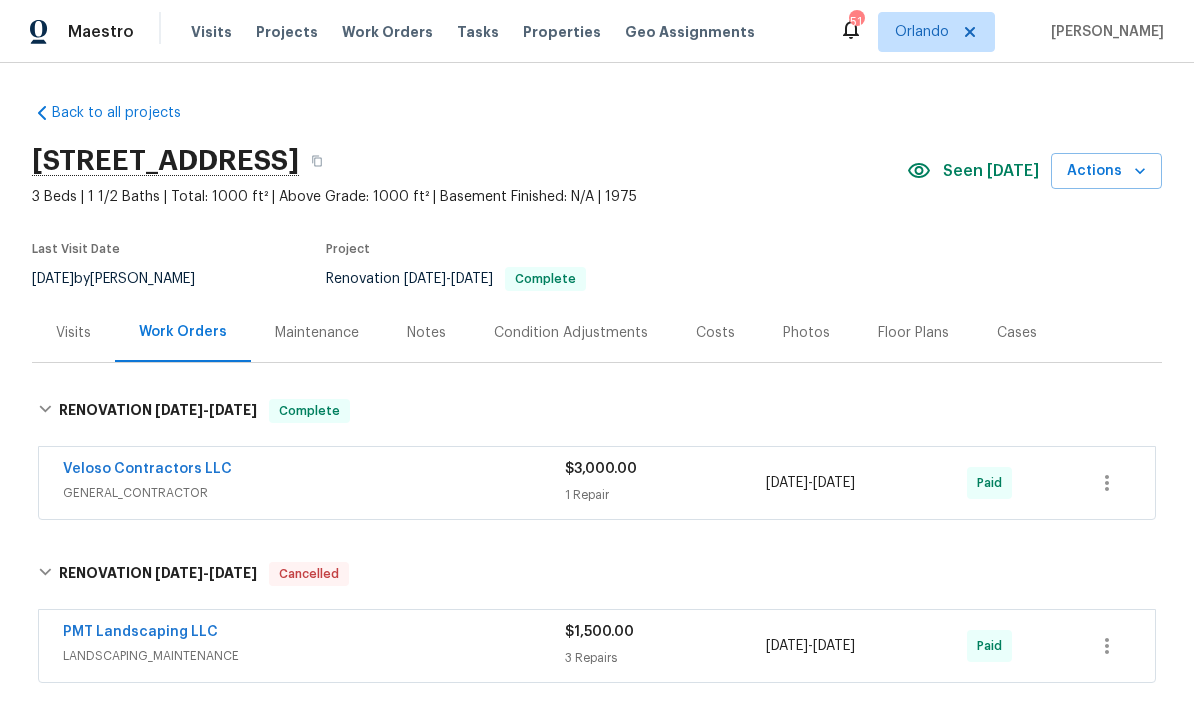 scroll, scrollTop: 0, scrollLeft: 0, axis: both 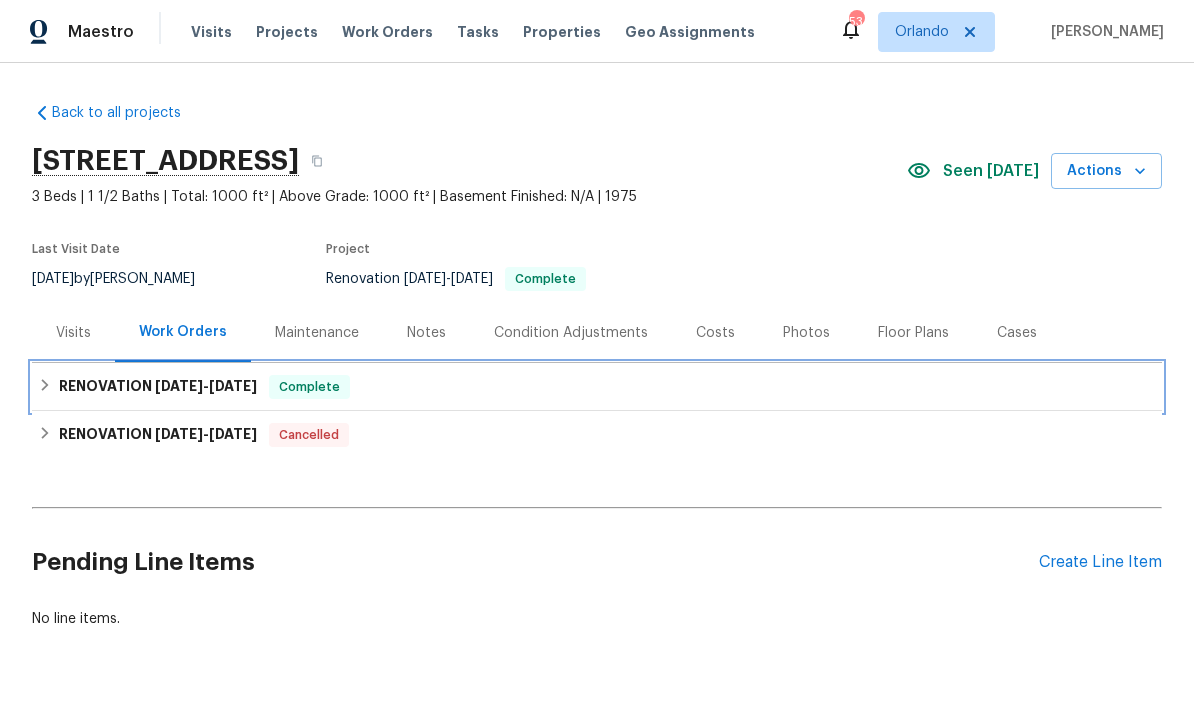 click on "RENOVATION   [DATE]  -  [DATE] Complete" at bounding box center (597, 387) 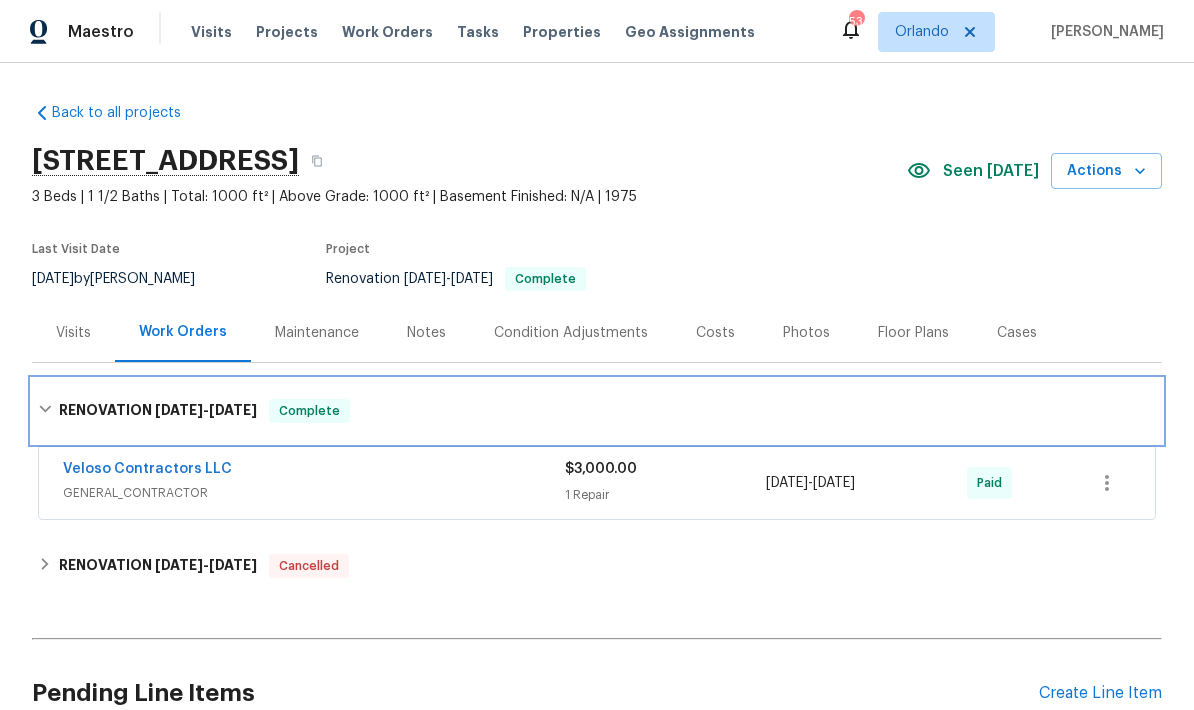 click on "RENOVATION   [DATE]  -  [DATE] Complete" at bounding box center (597, 411) 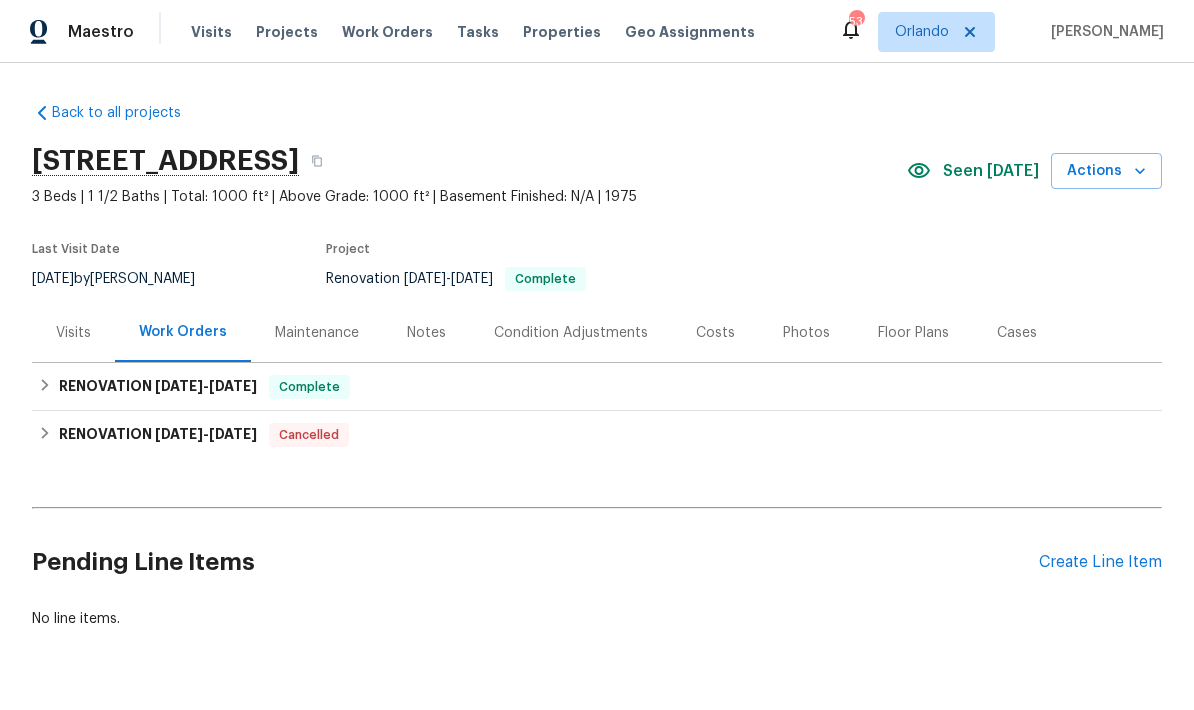 click on "Visits" at bounding box center [73, 333] 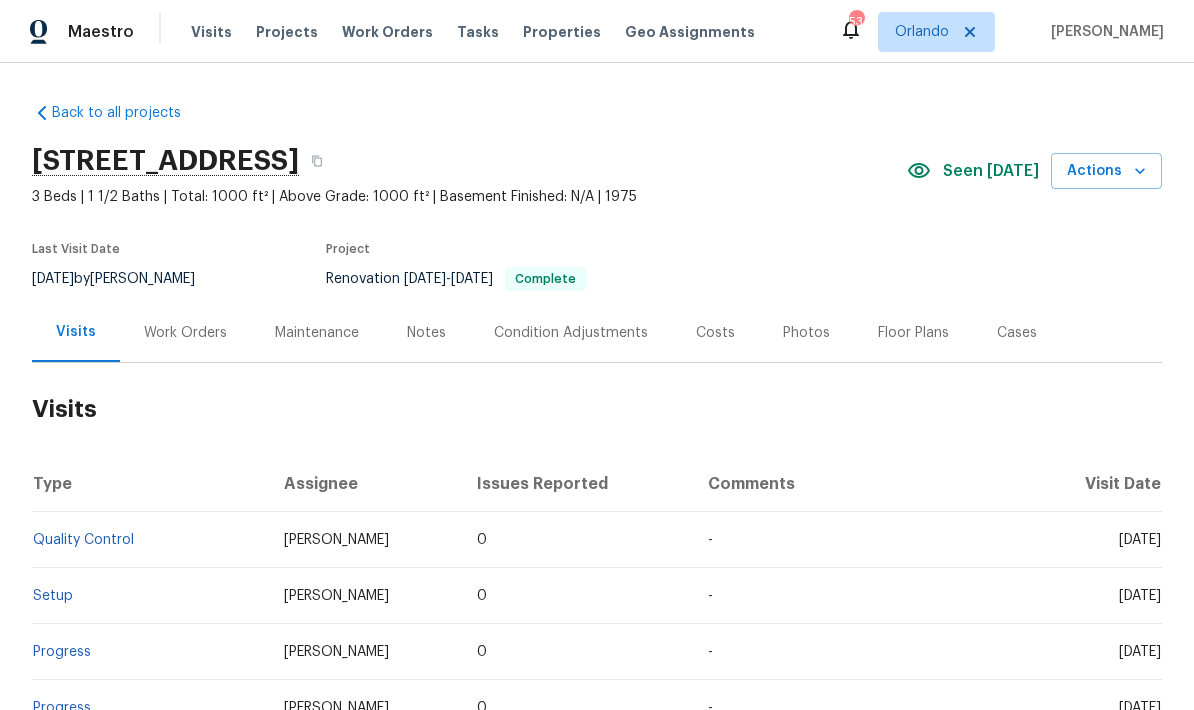 scroll, scrollTop: 0, scrollLeft: 0, axis: both 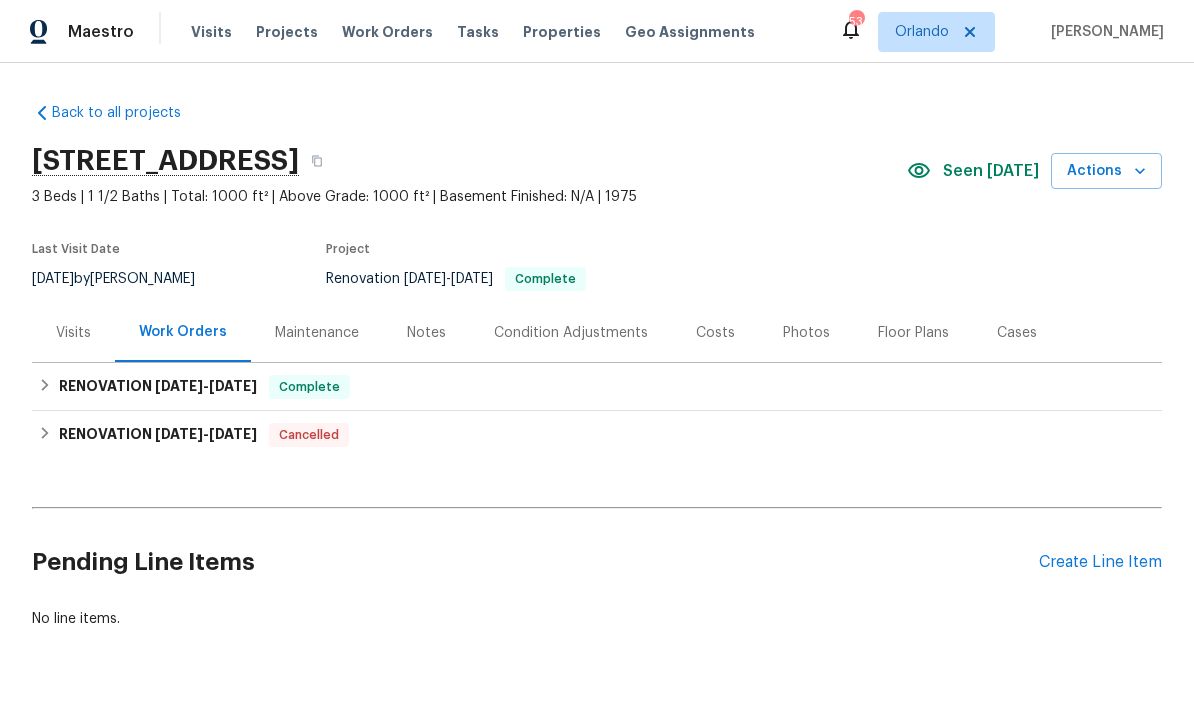 click on "Actions" at bounding box center [1106, 171] 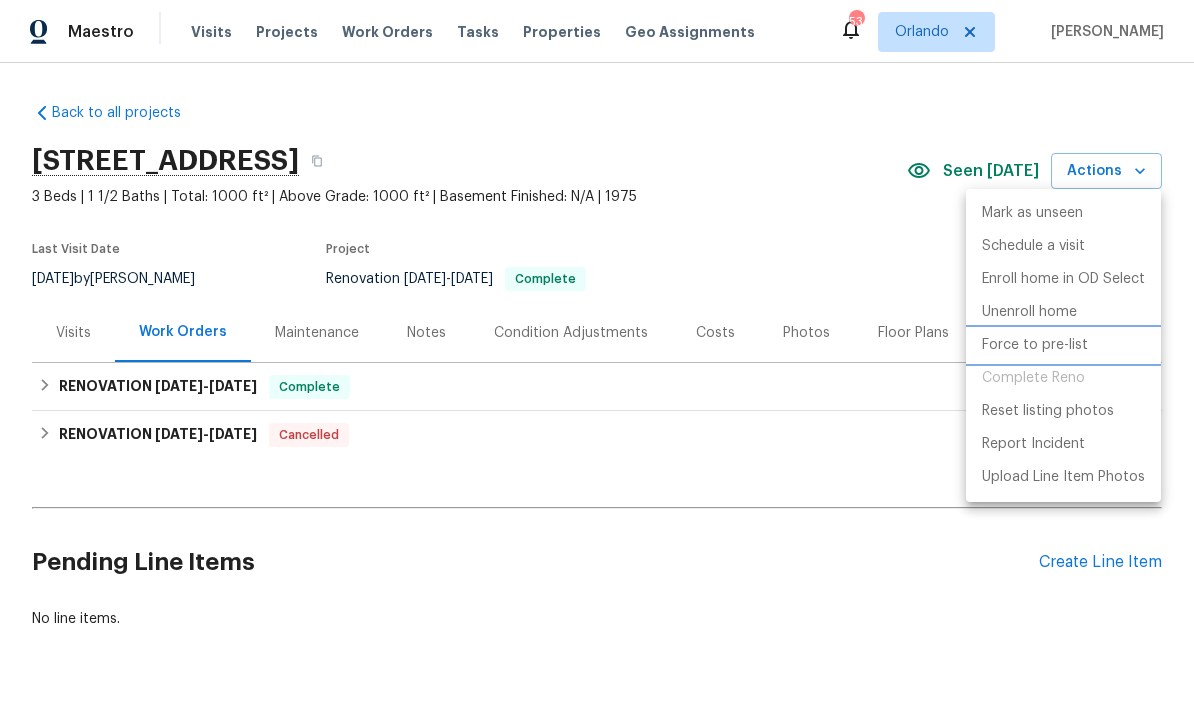 click on "Force to pre-list" at bounding box center [1035, 345] 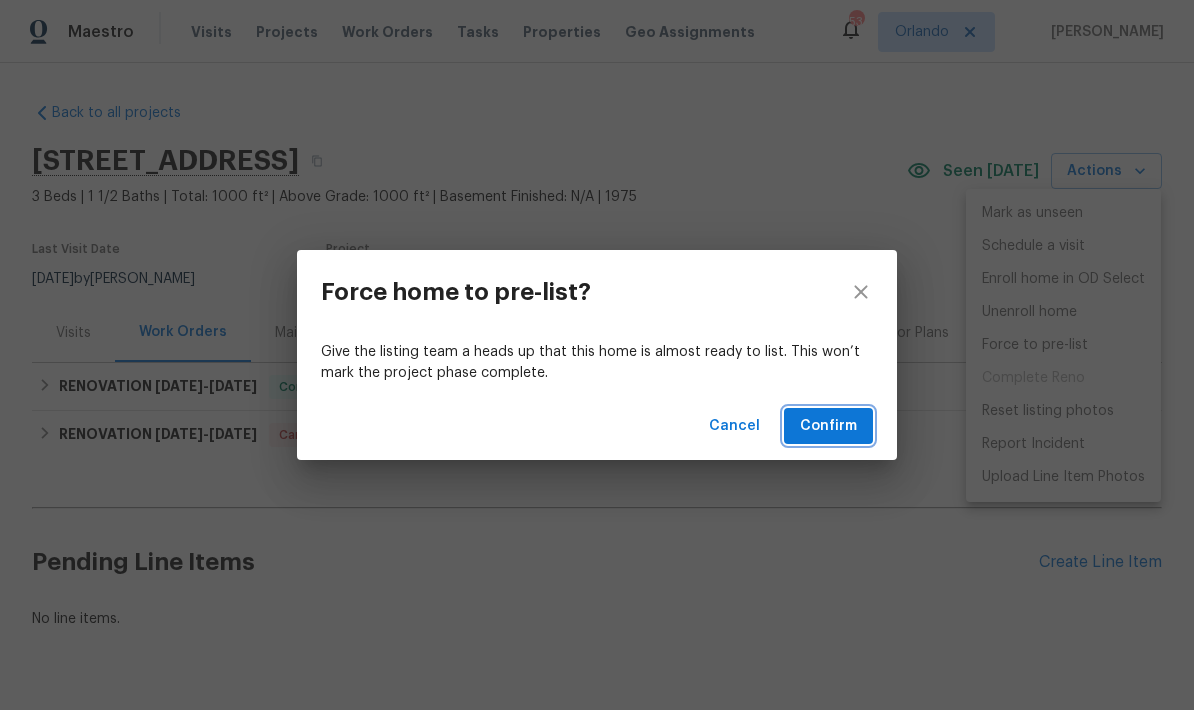 click on "Confirm" at bounding box center (828, 426) 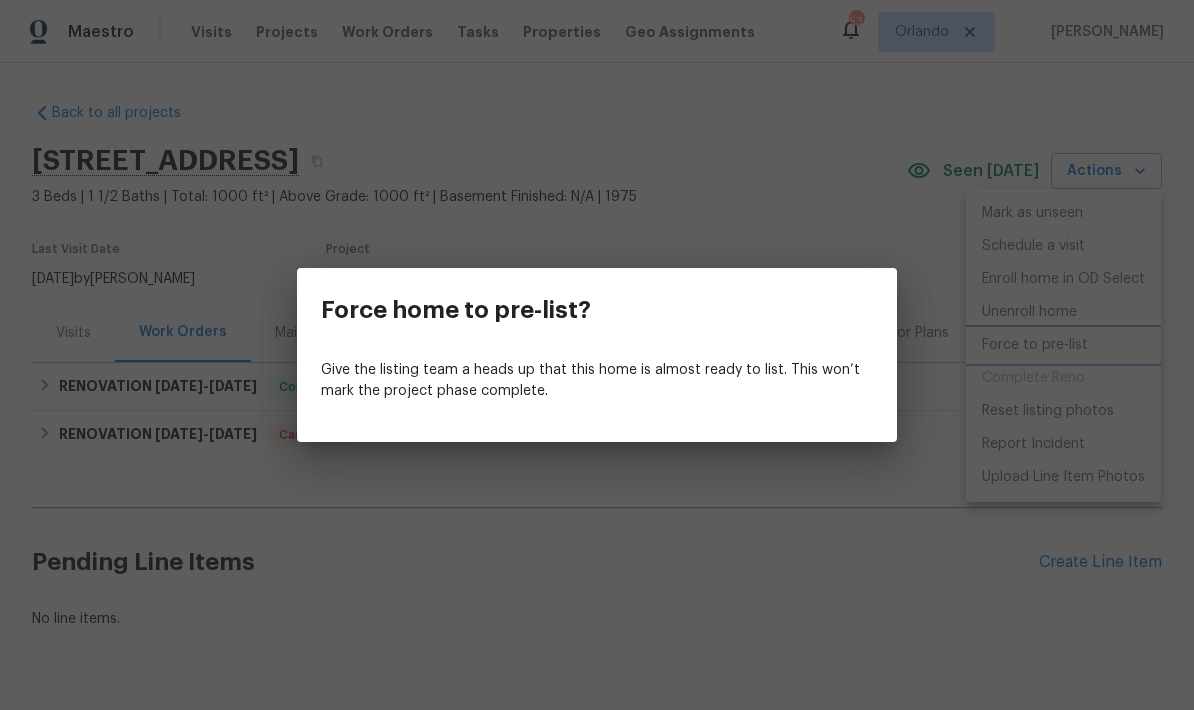 click on "Force home to pre-list? Give the listing team a heads up that this home is almost ready to list. This won’t mark the project phase complete." at bounding box center (597, 355) 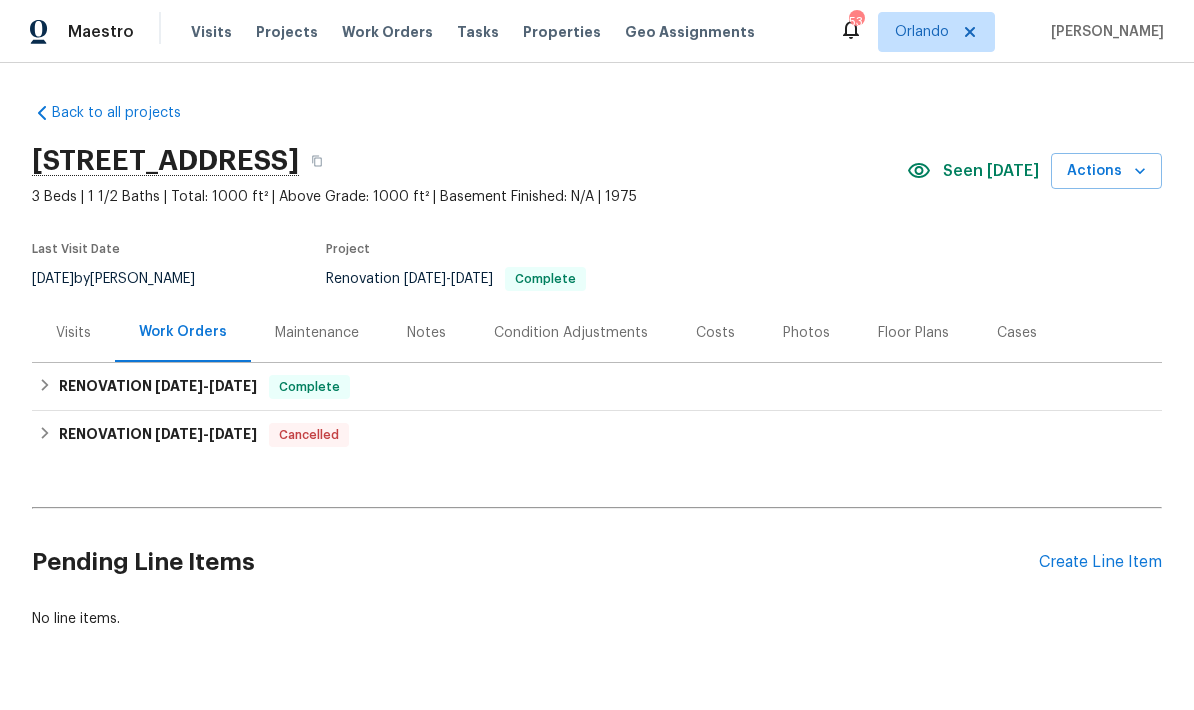 scroll, scrollTop: 0, scrollLeft: 0, axis: both 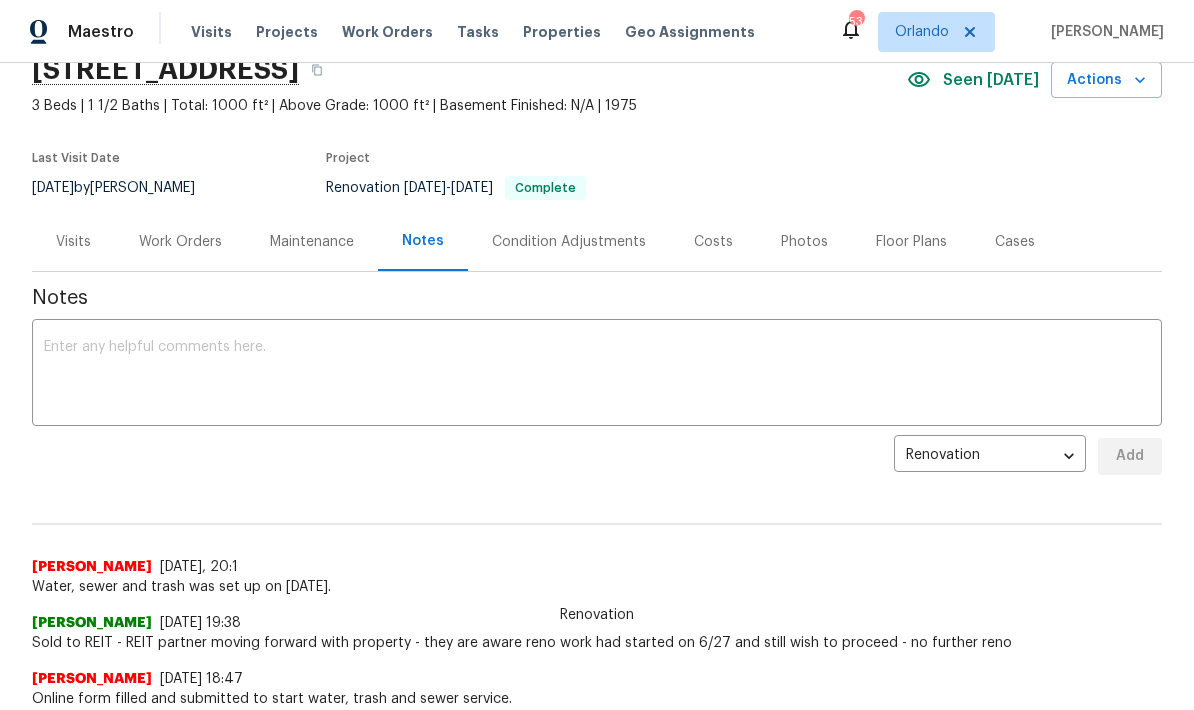 click on "Work Orders" at bounding box center [180, 241] 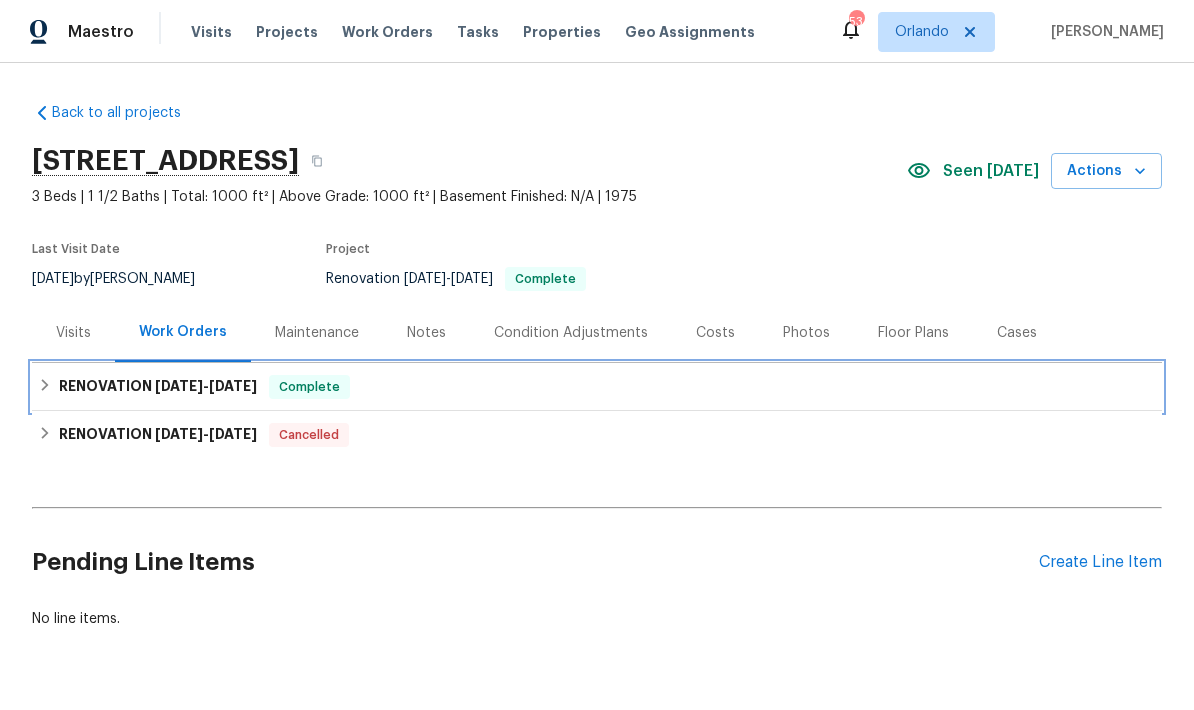 click on "RENOVATION   6/30/25  -  7/1/25 Complete" at bounding box center [597, 387] 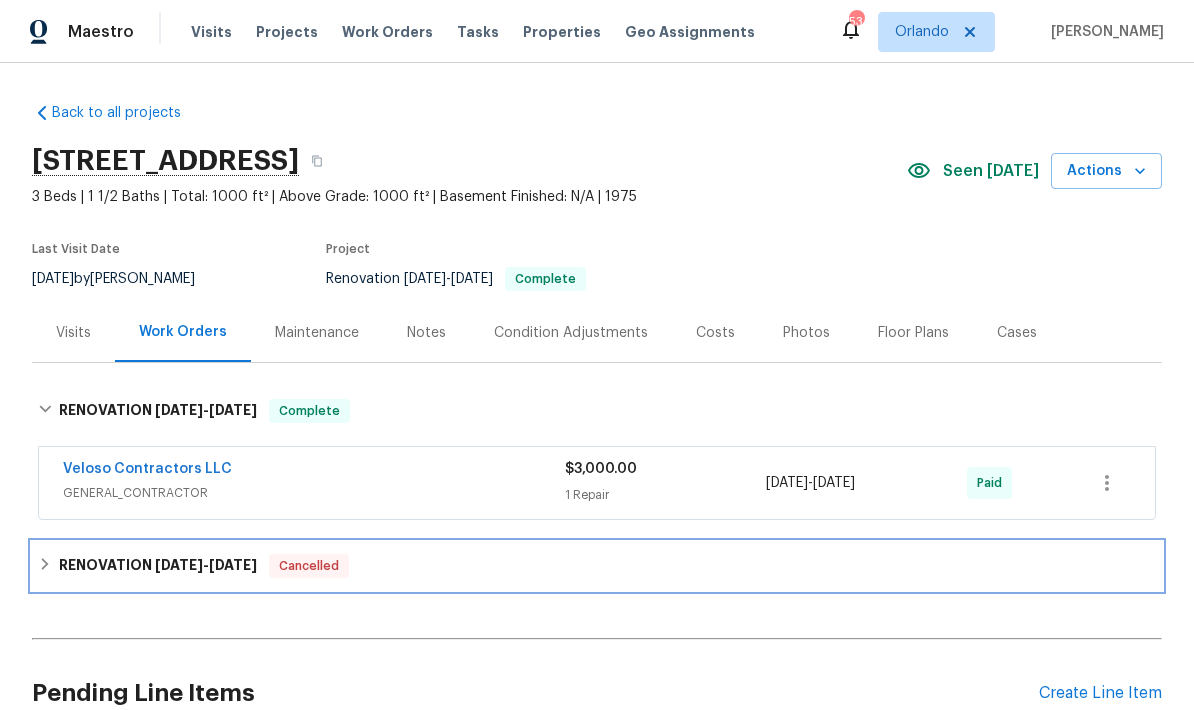 click on "RENOVATION   6/27/25  -  7/21/25 Cancelled" at bounding box center (597, 566) 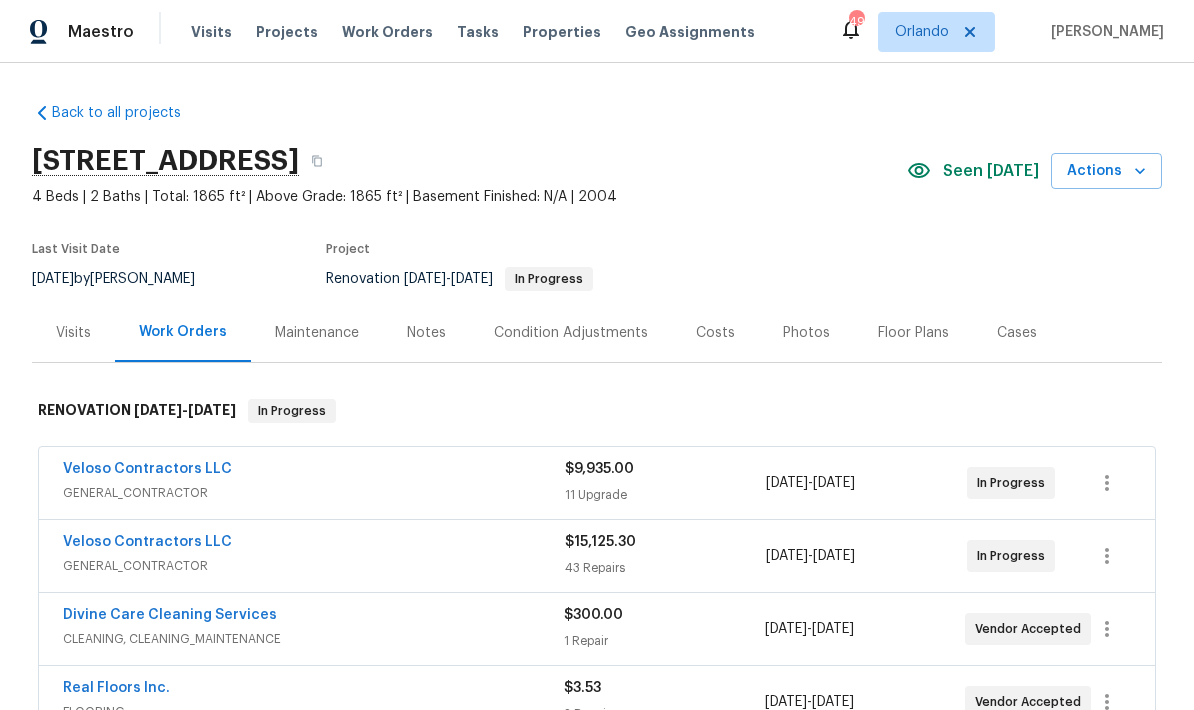 scroll, scrollTop: 0, scrollLeft: 0, axis: both 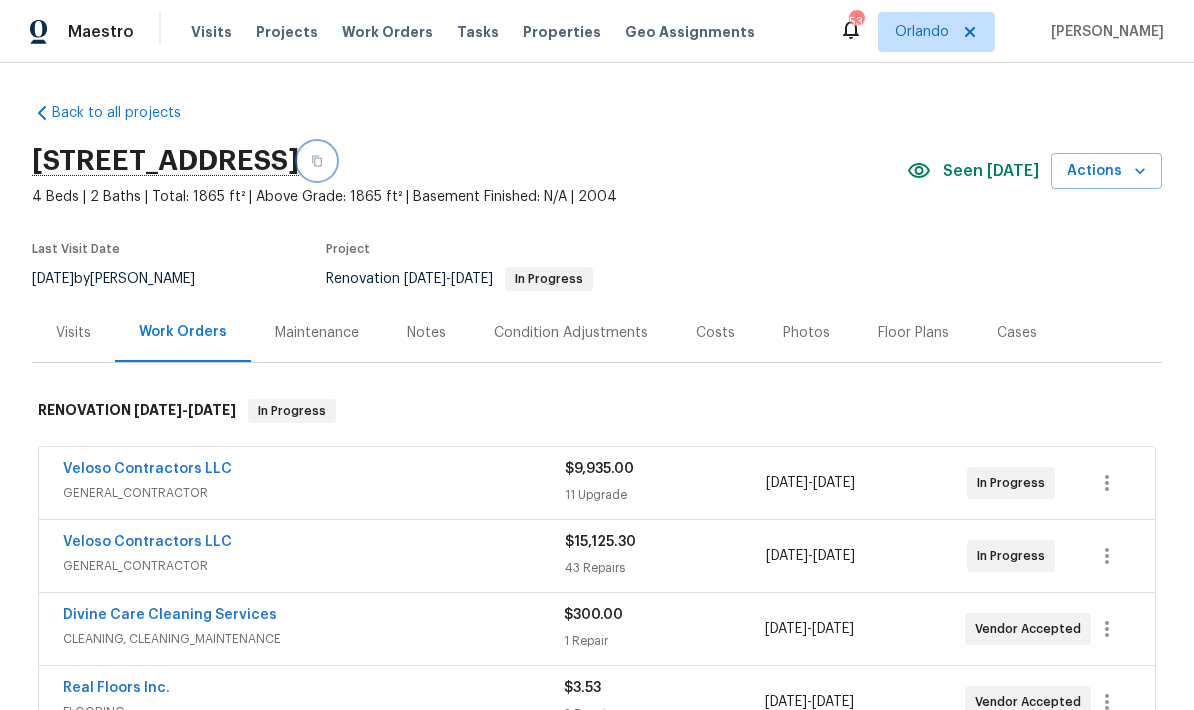 click 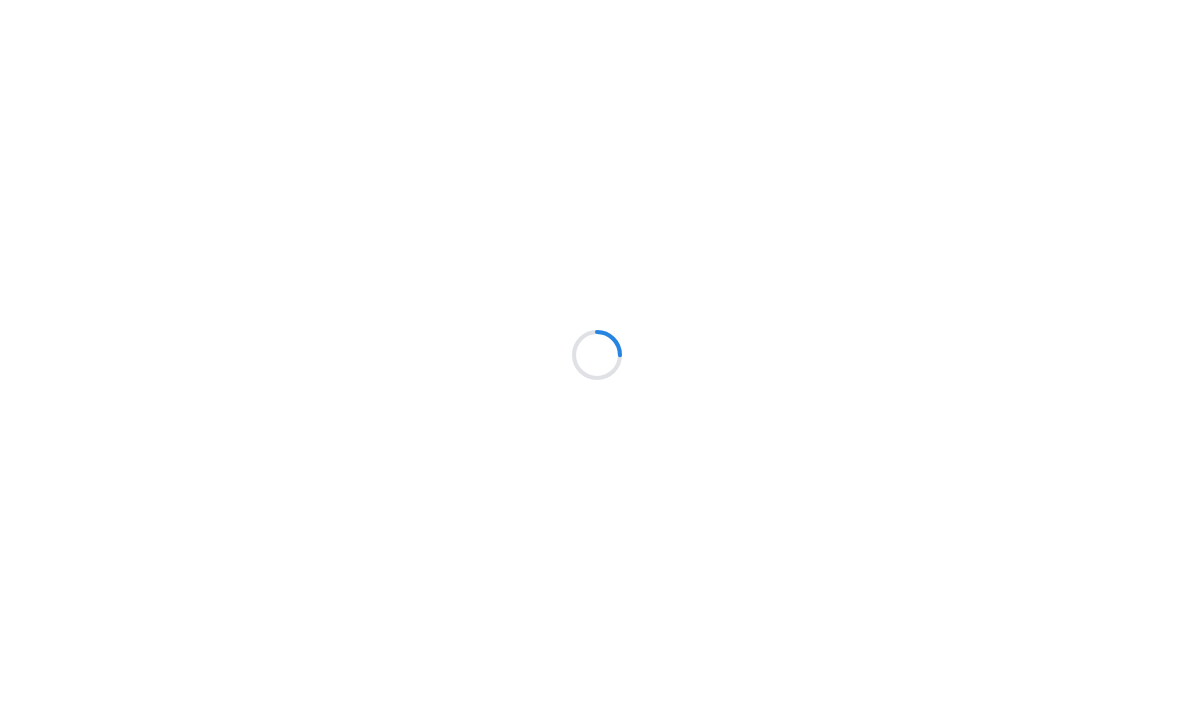 scroll, scrollTop: 0, scrollLeft: 0, axis: both 